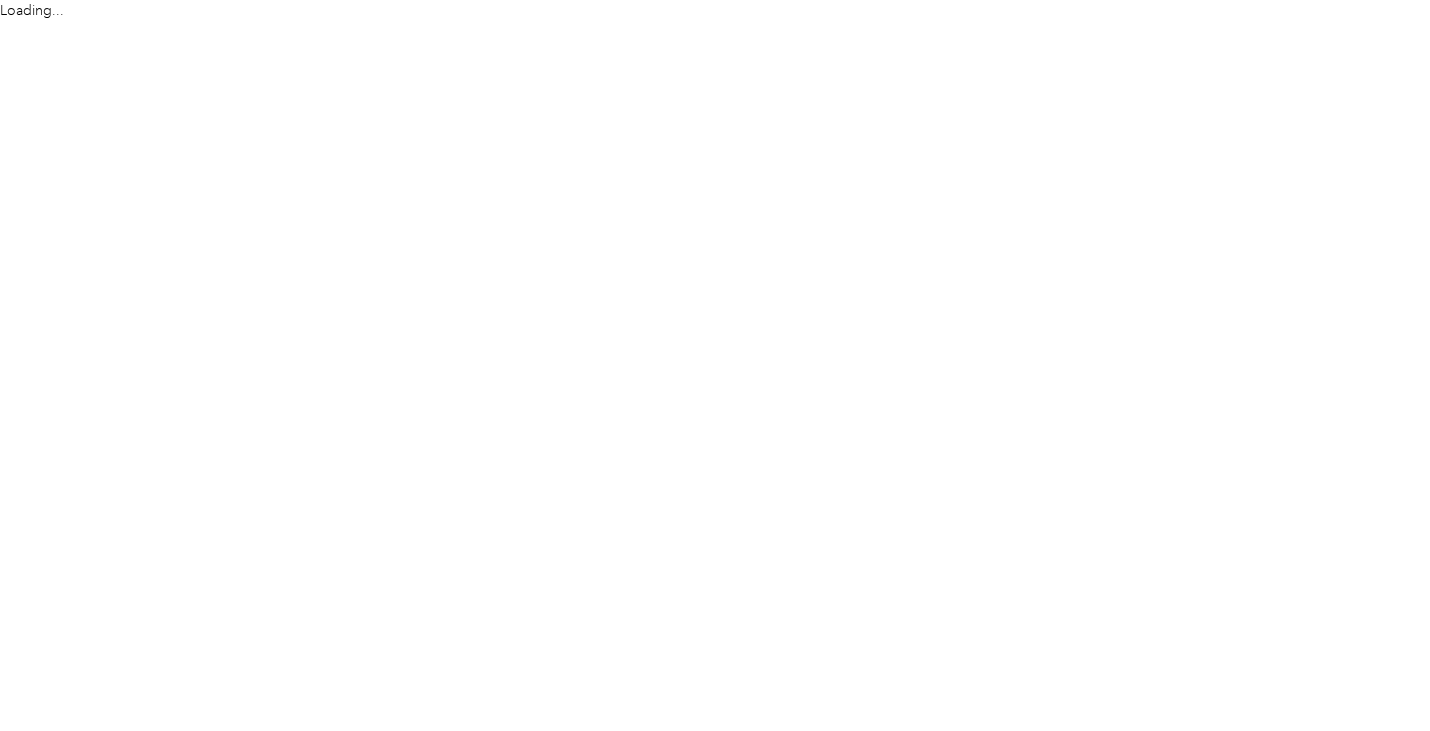 scroll, scrollTop: 0, scrollLeft: 0, axis: both 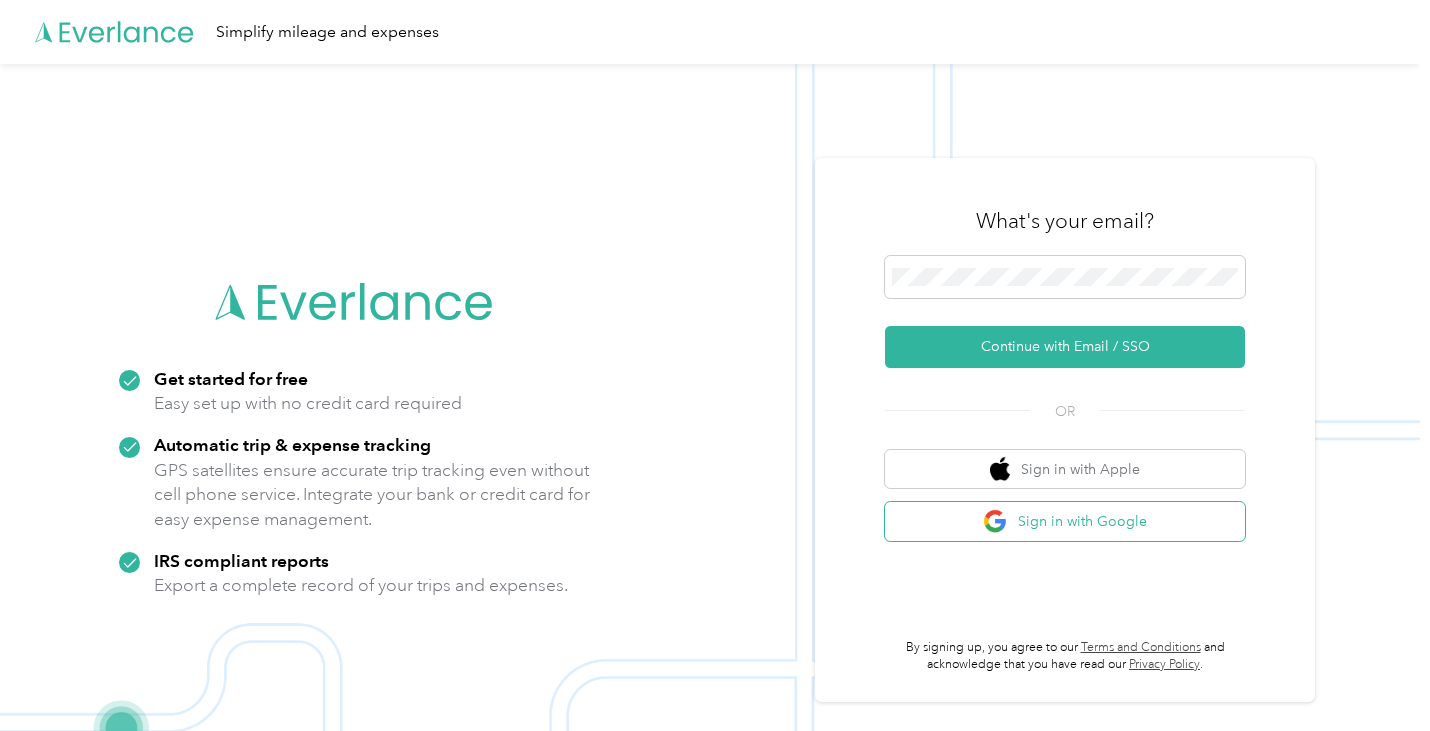 click on "Sign in with Google" at bounding box center [1065, 521] 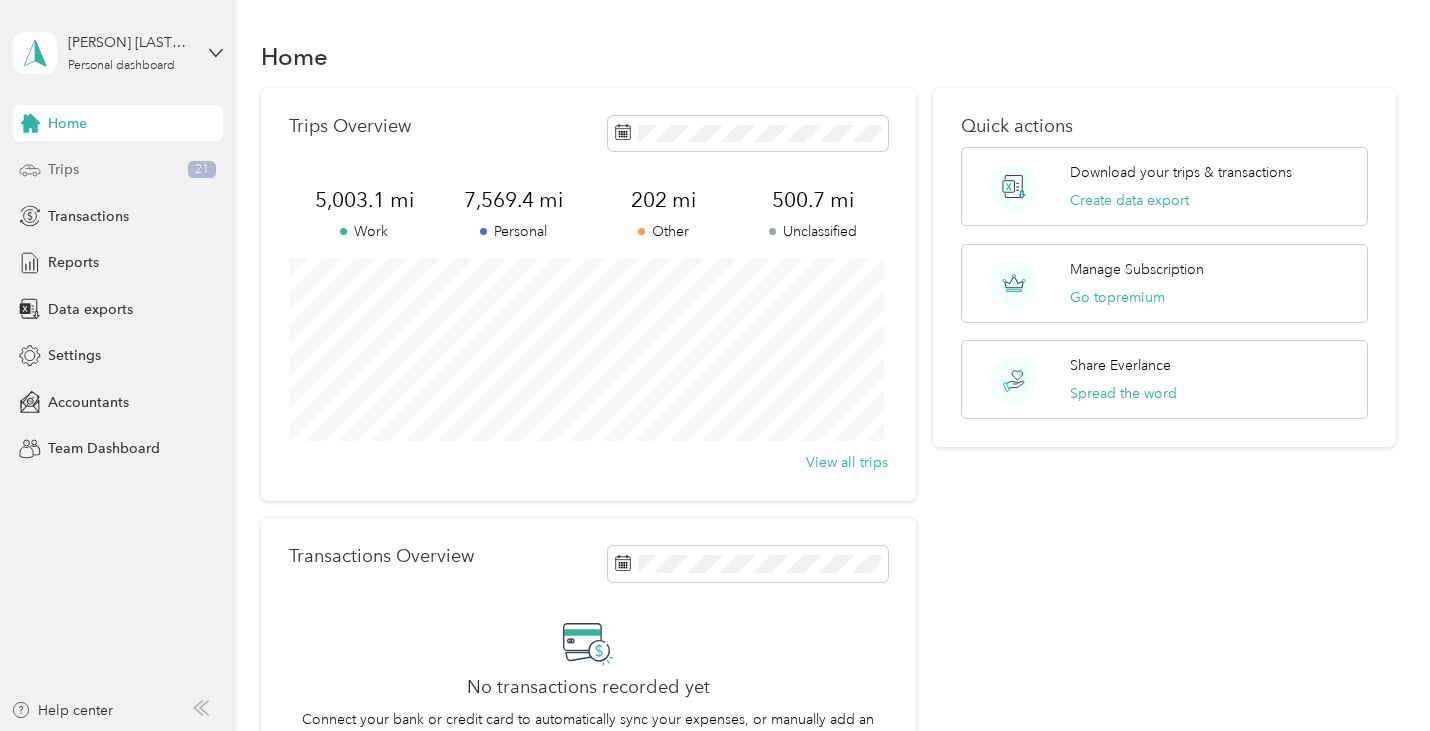 click on "Trips" at bounding box center [63, 169] 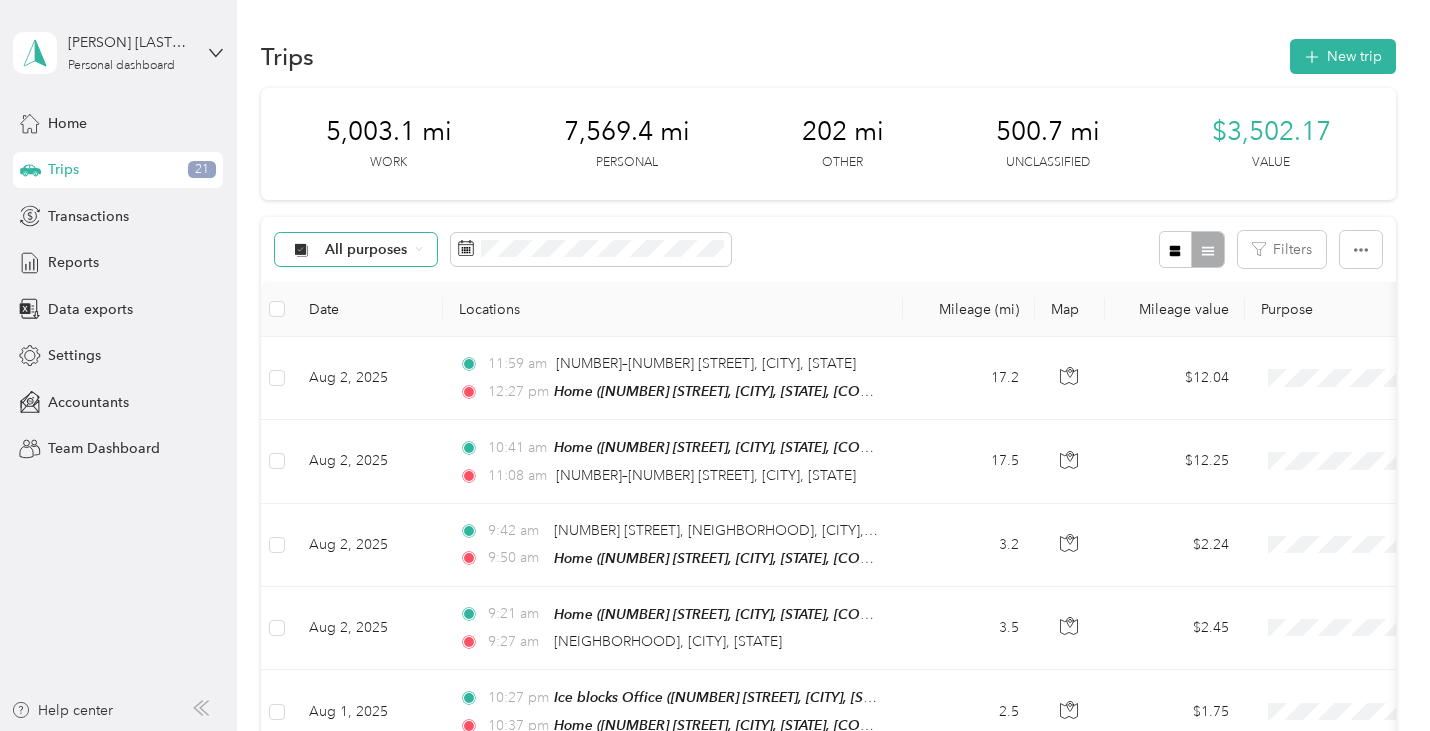 click on "All purposes" at bounding box center (366, 250) 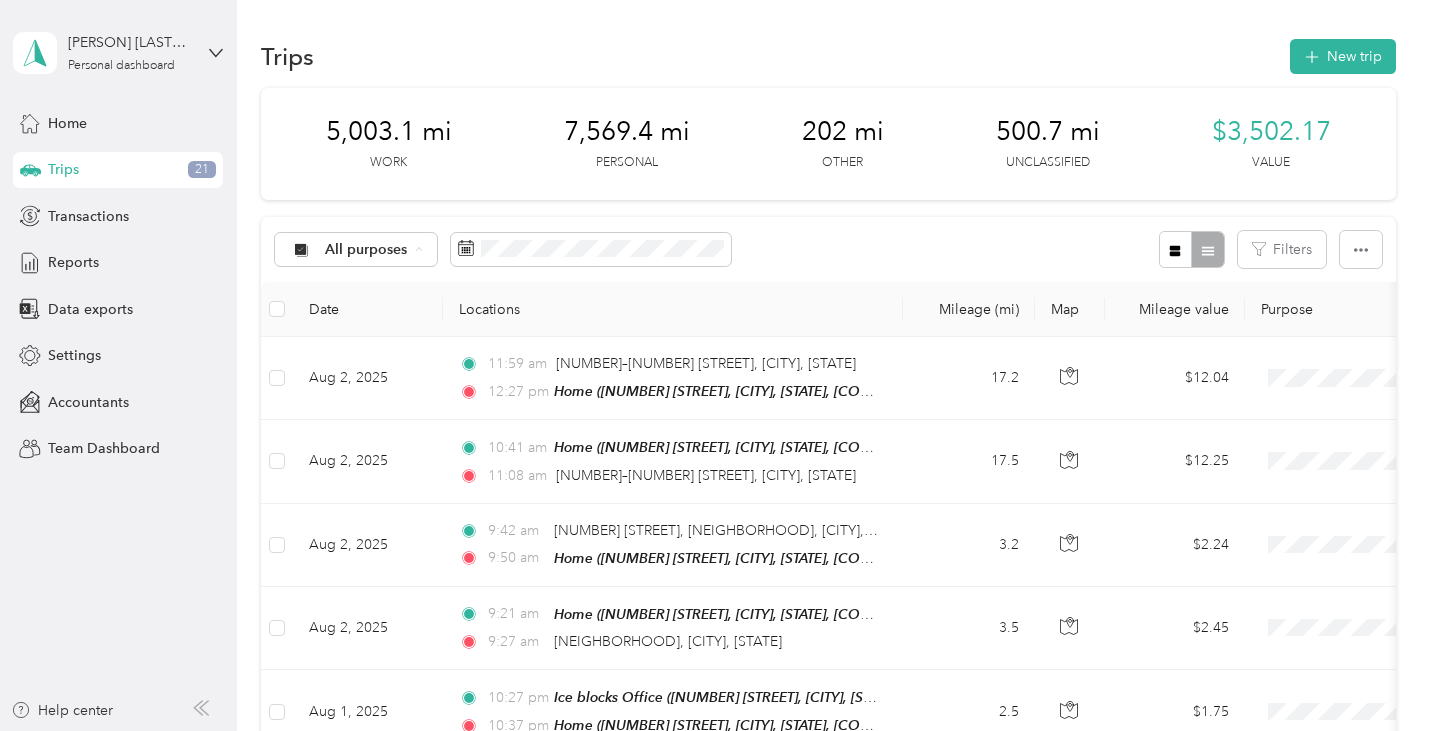 click on "Unclassified" at bounding box center [404, 320] 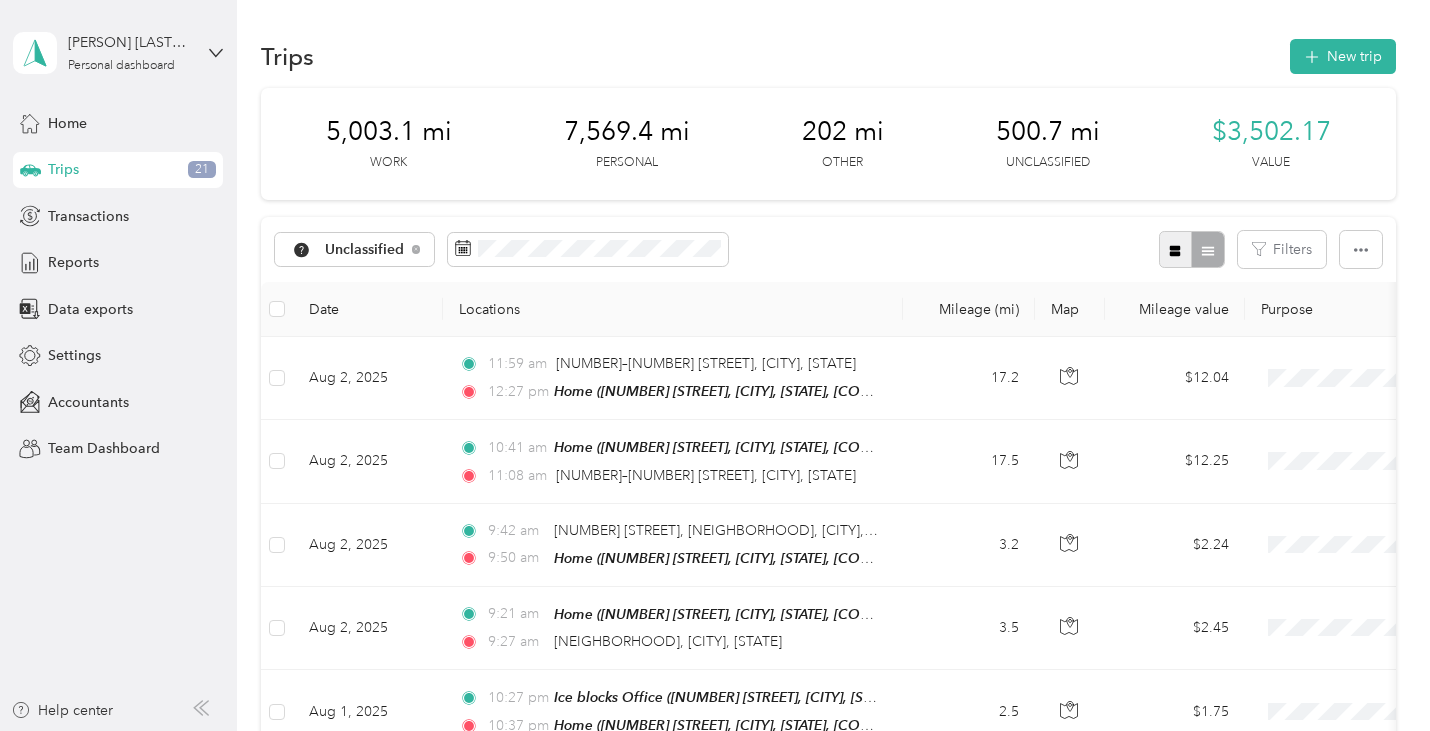 click 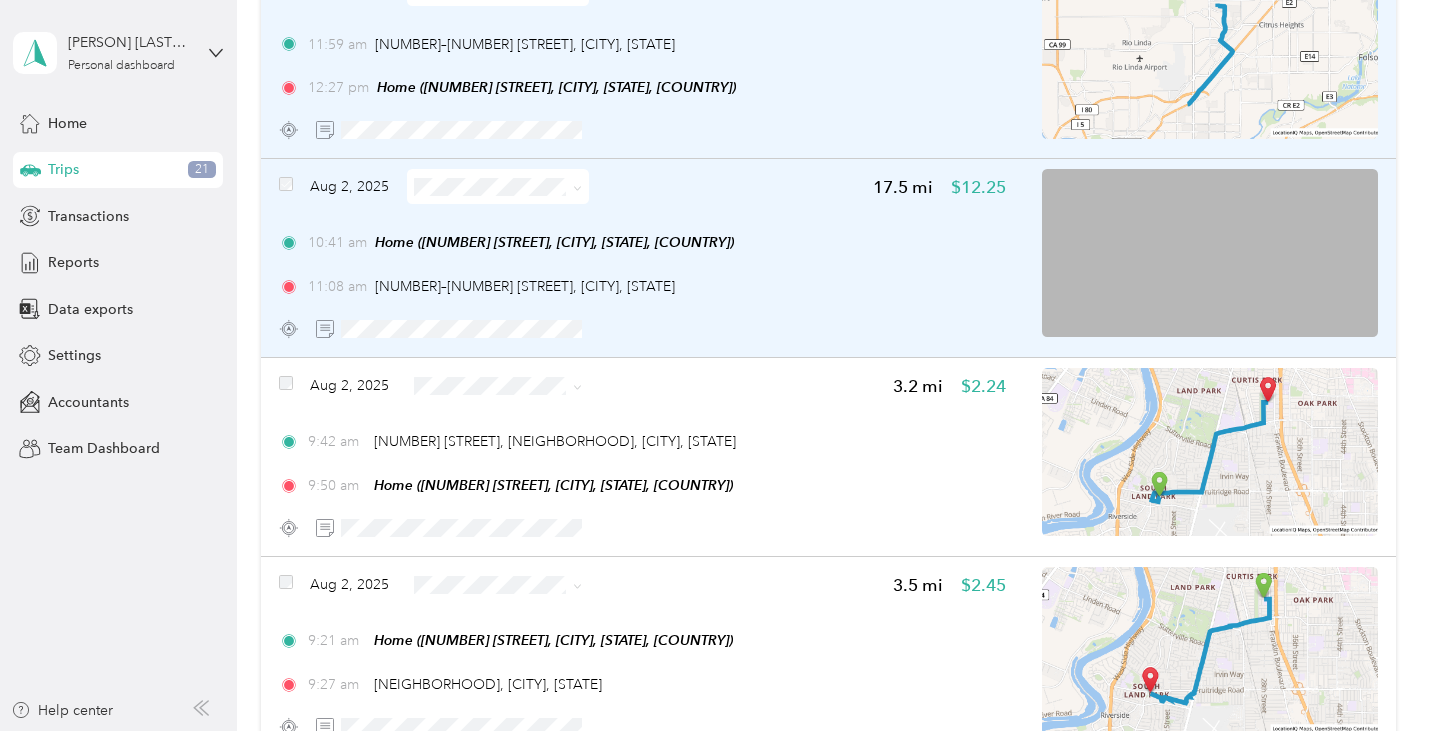 scroll, scrollTop: 323, scrollLeft: 0, axis: vertical 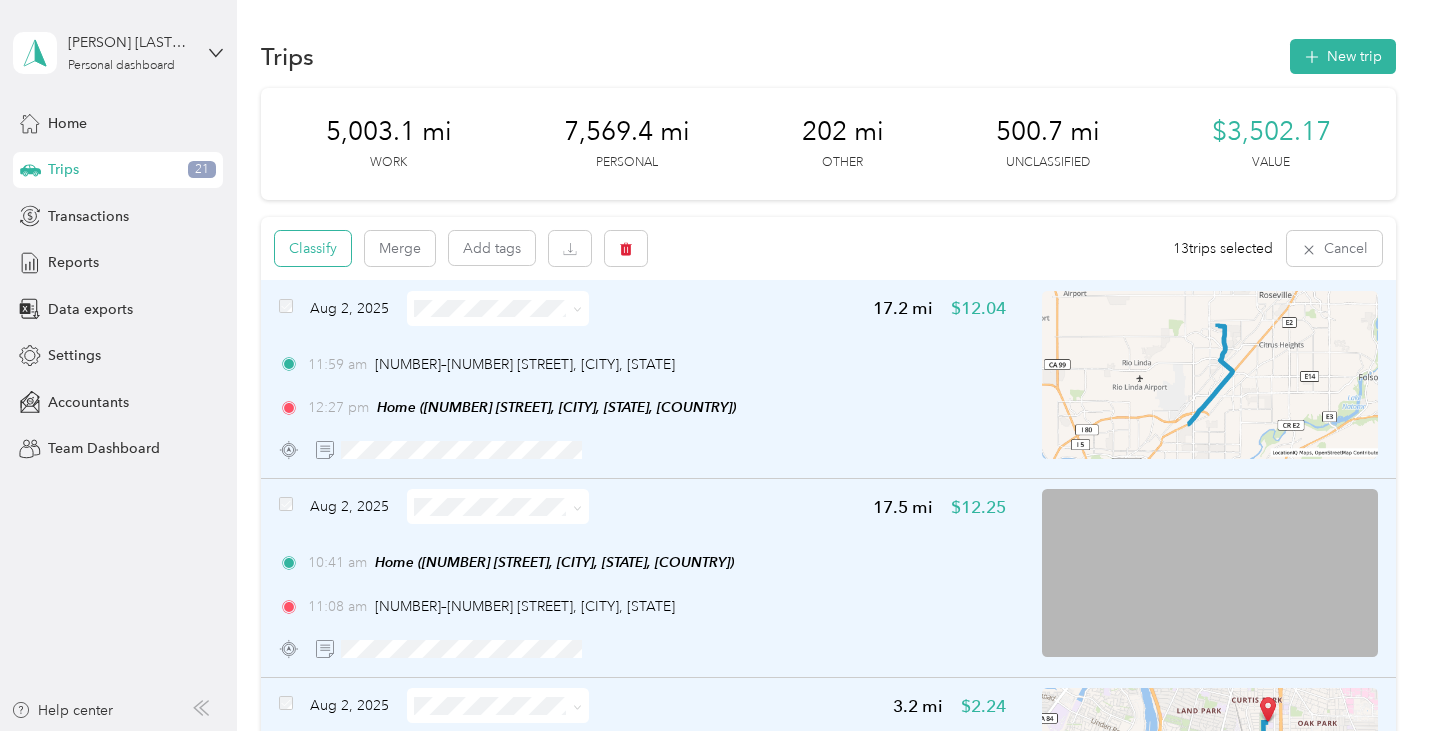 click on "Classify" at bounding box center (313, 248) 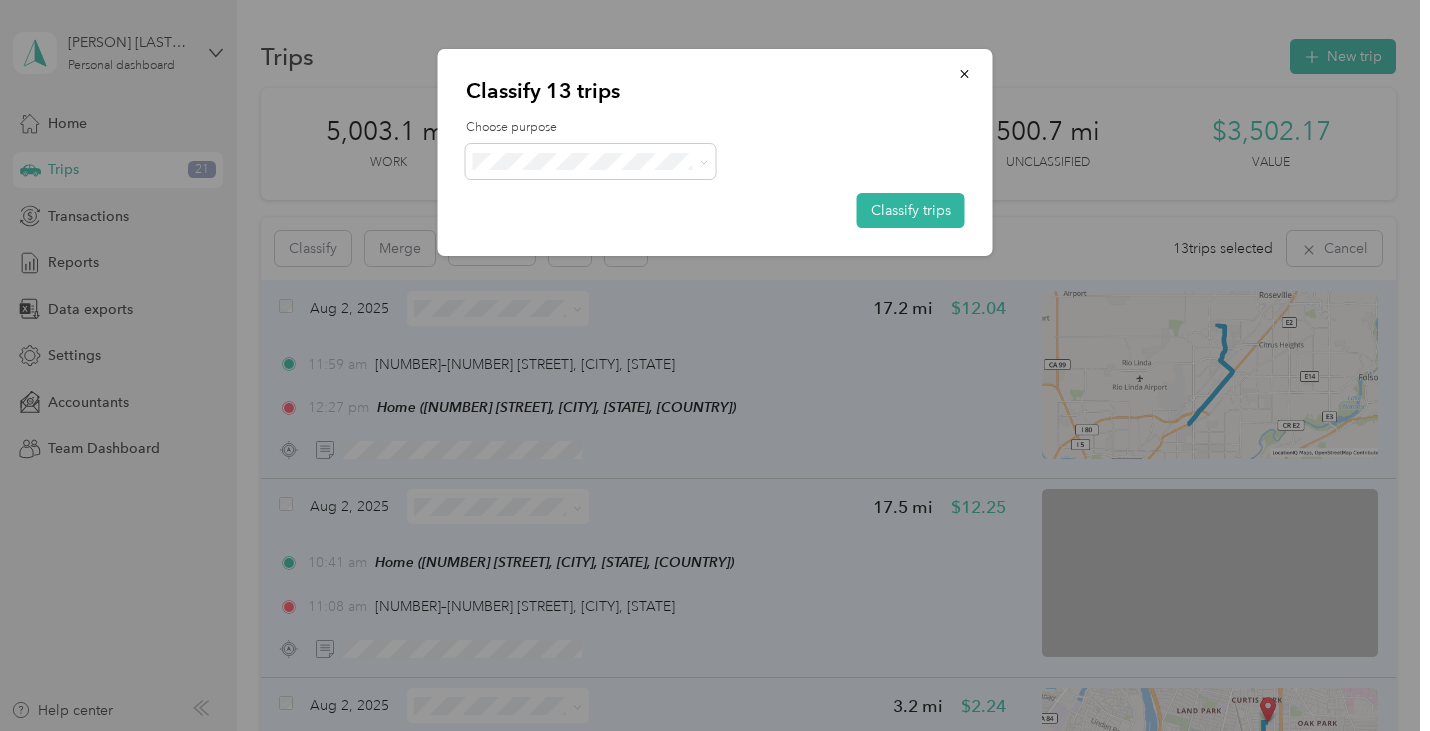 click on "Work" at bounding box center [611, 197] 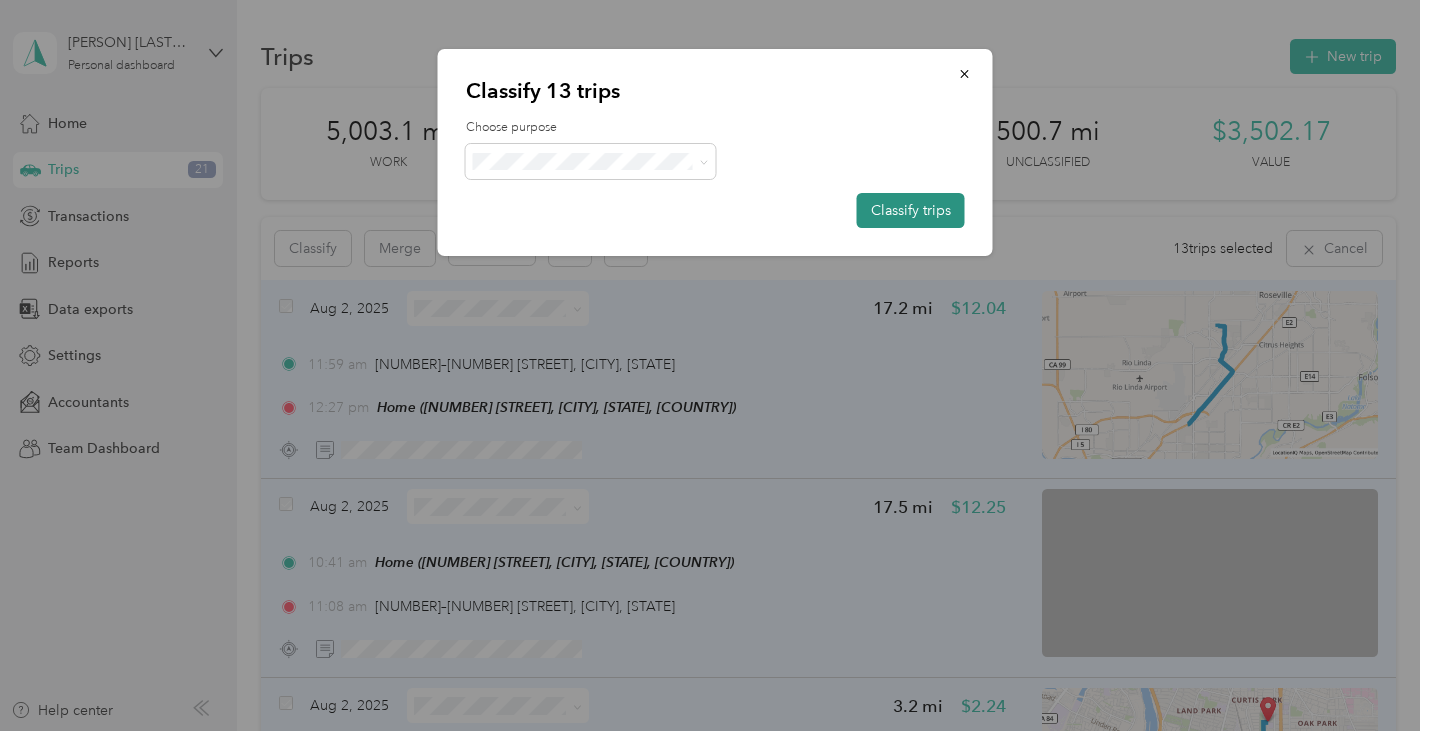 click on "Classify trips" at bounding box center (911, 210) 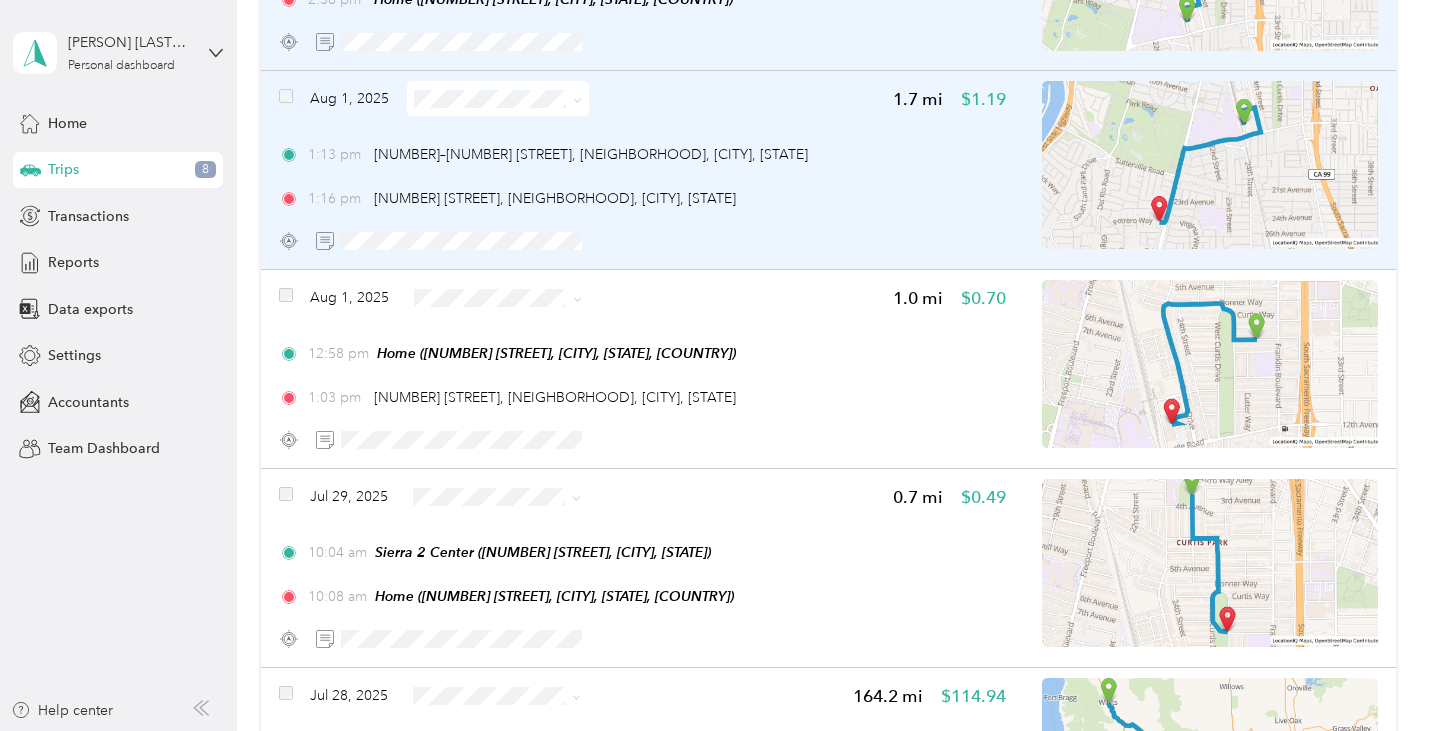 scroll, scrollTop: 409, scrollLeft: 0, axis: vertical 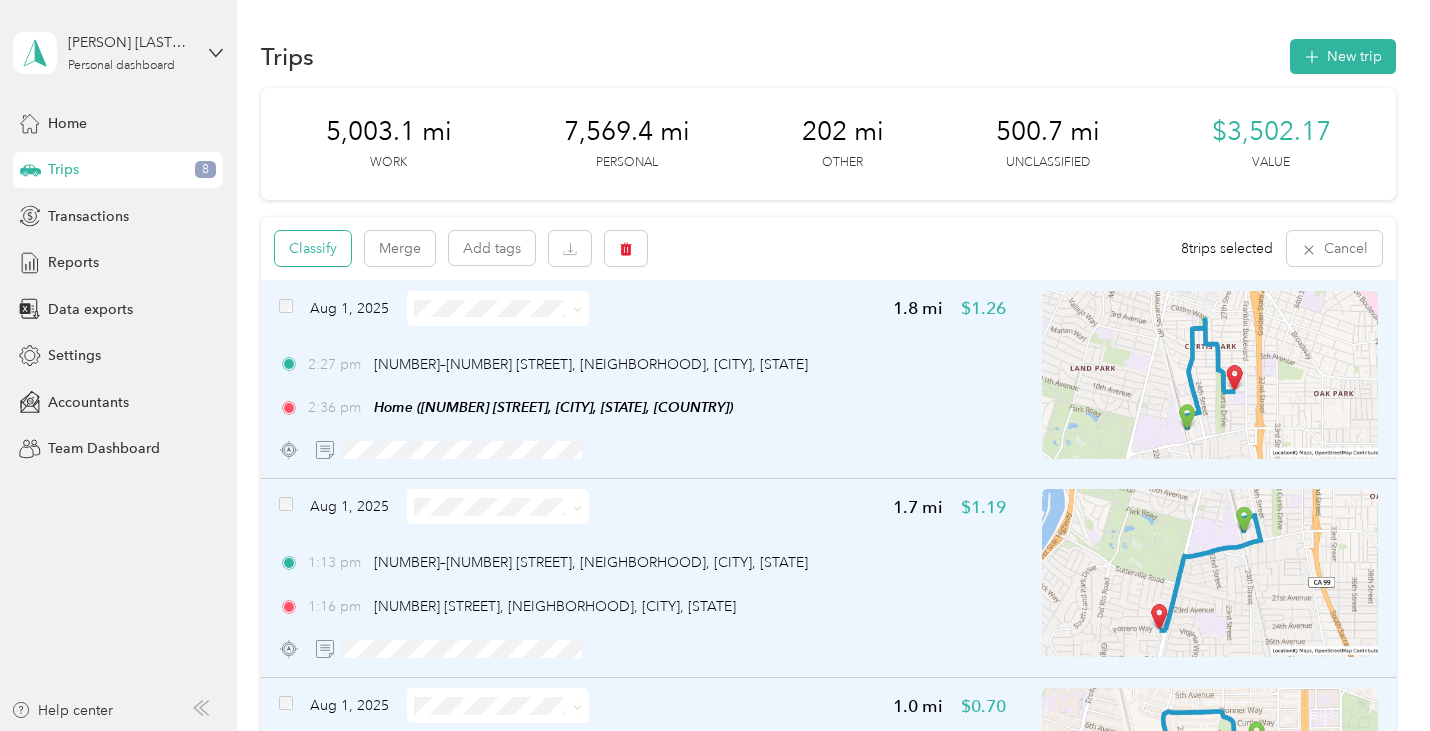 click on "Classify" at bounding box center (313, 248) 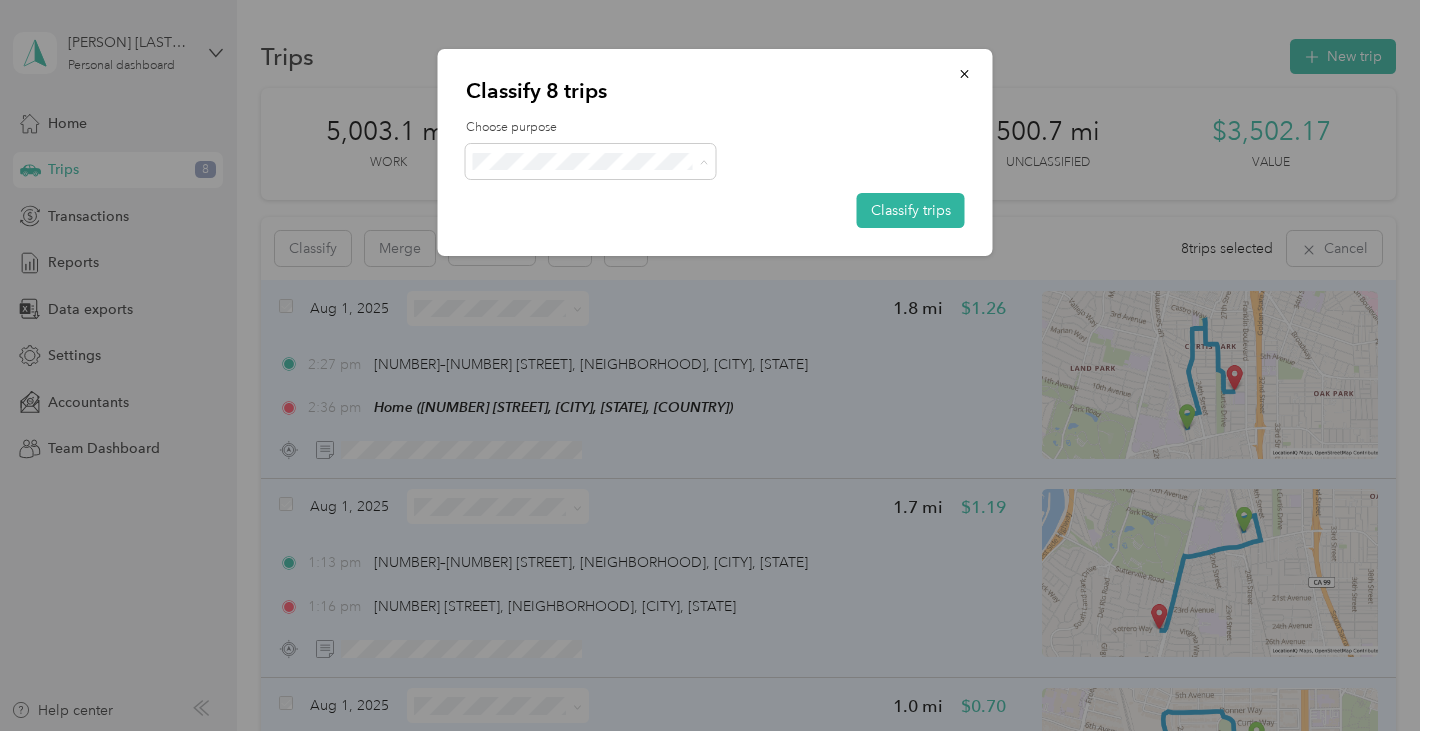 click on "Personal" at bounding box center [611, 233] 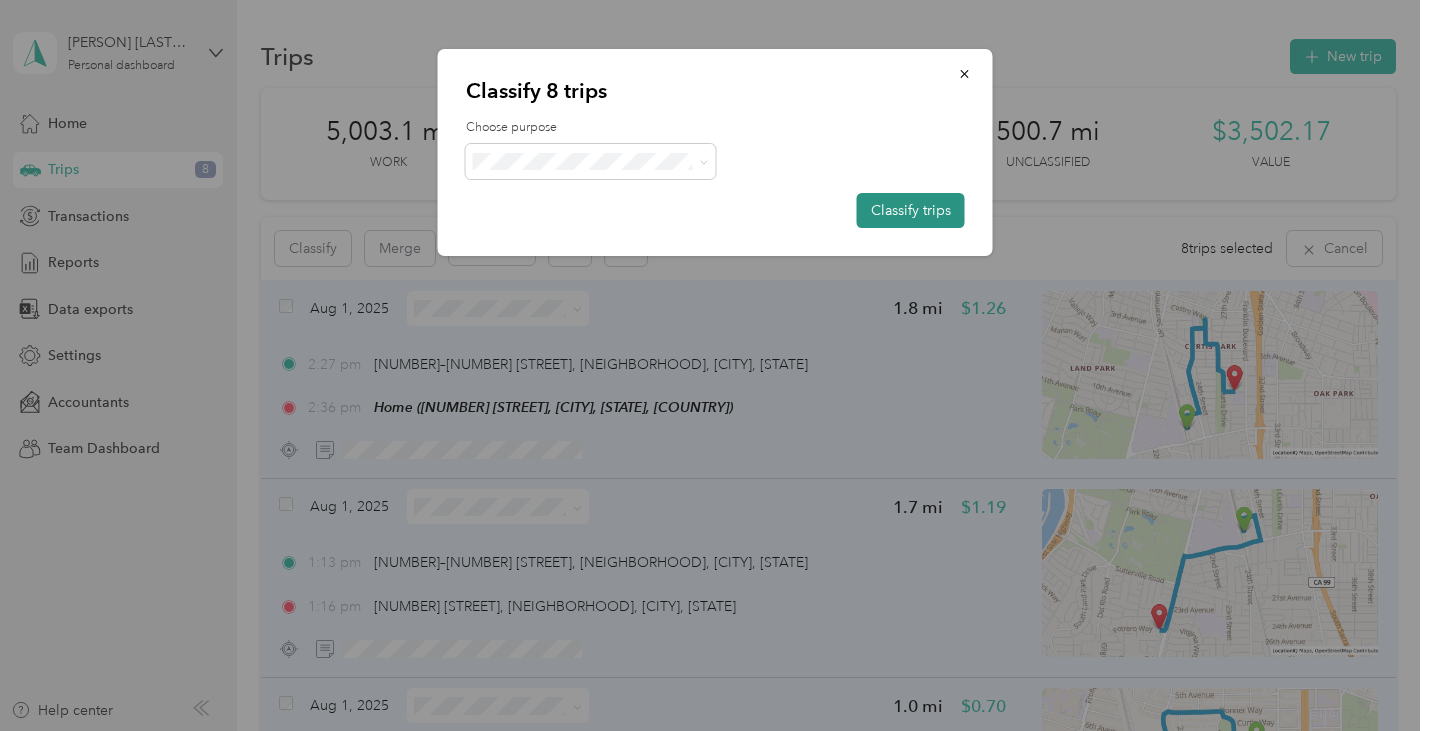 click on "Classify trips" at bounding box center (911, 210) 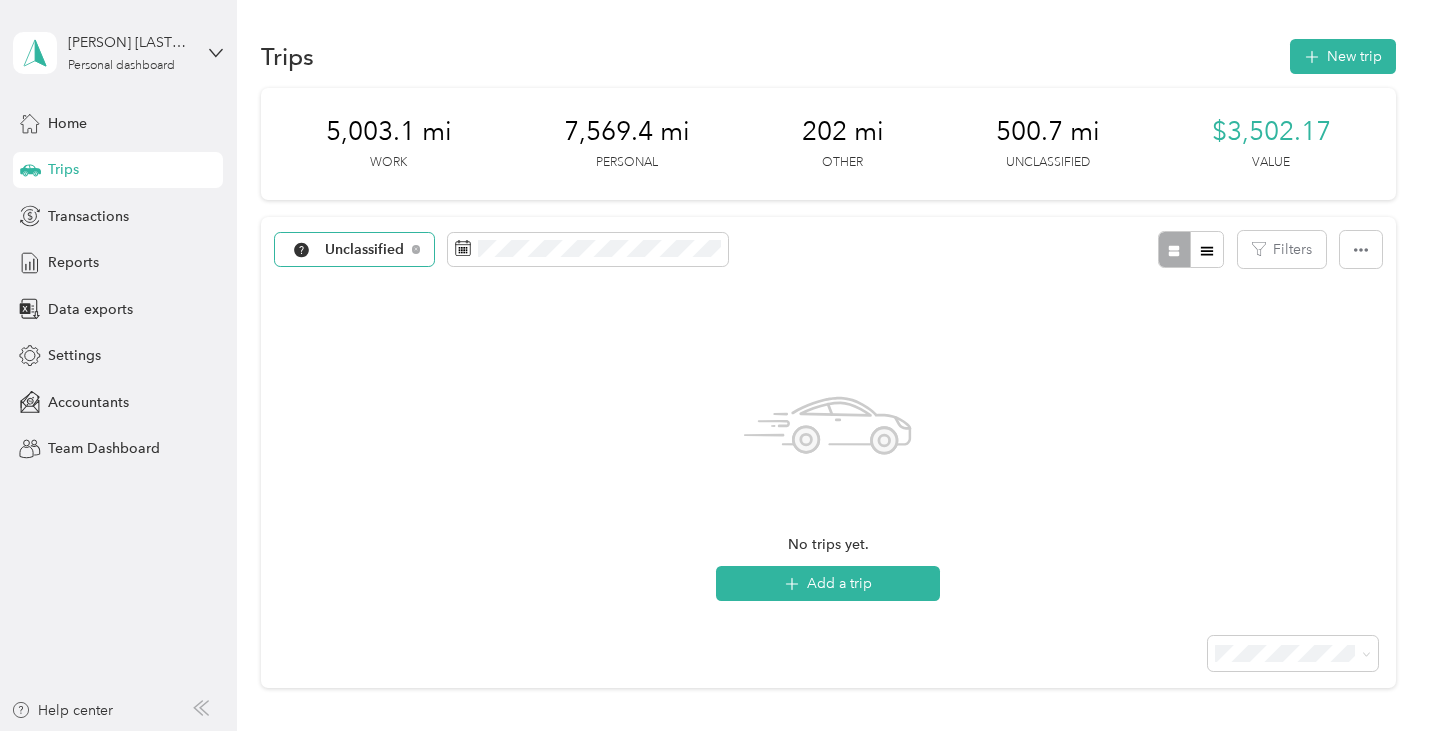 click on "Unclassified" at bounding box center [354, 250] 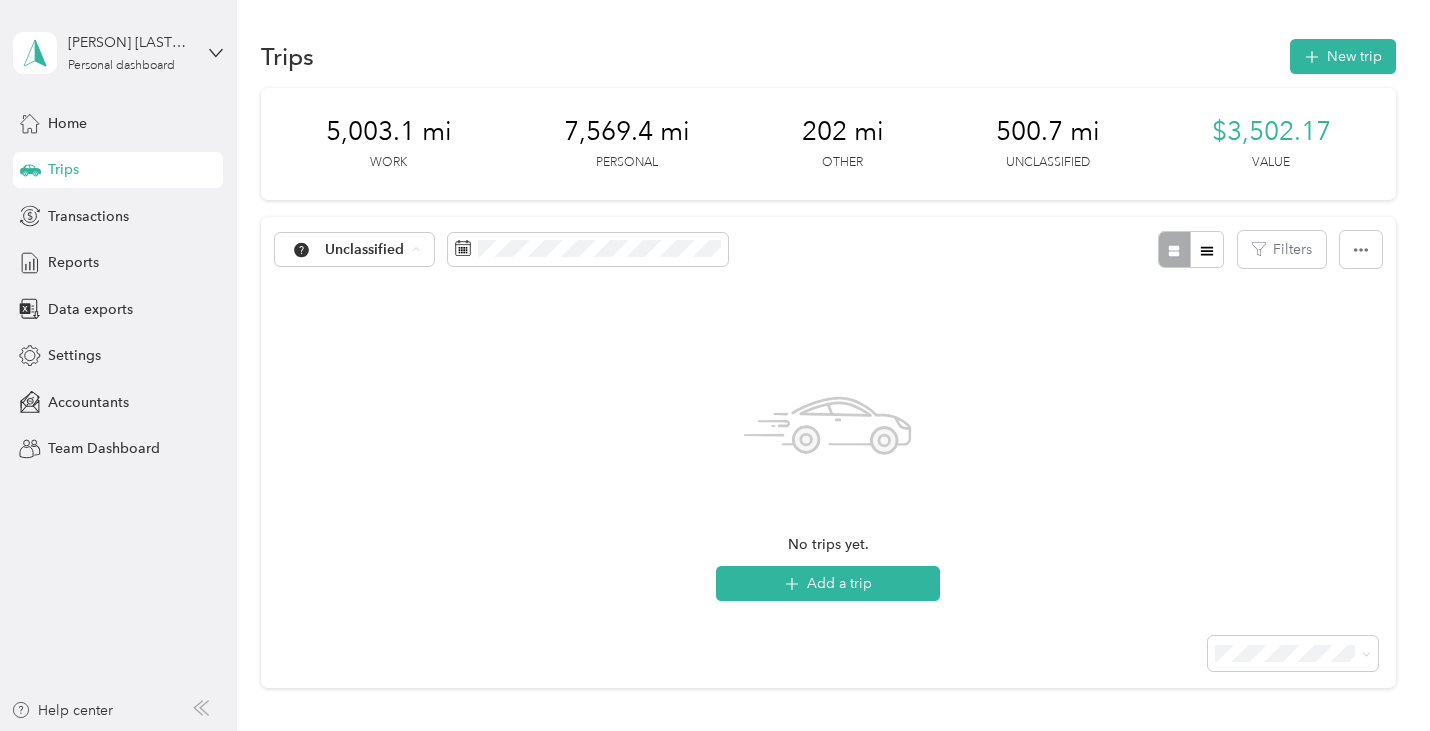 click on "Personal" at bounding box center (404, 390) 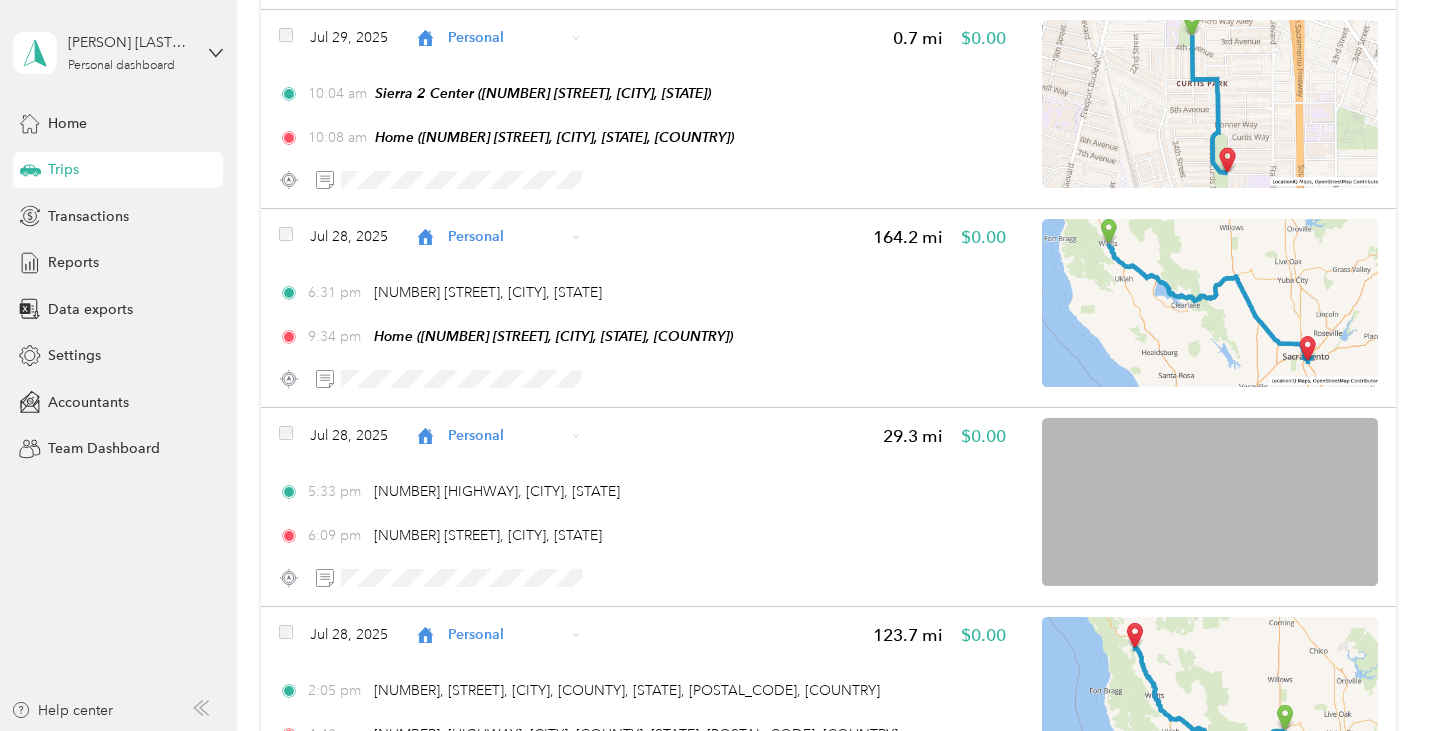 scroll, scrollTop: 917, scrollLeft: 0, axis: vertical 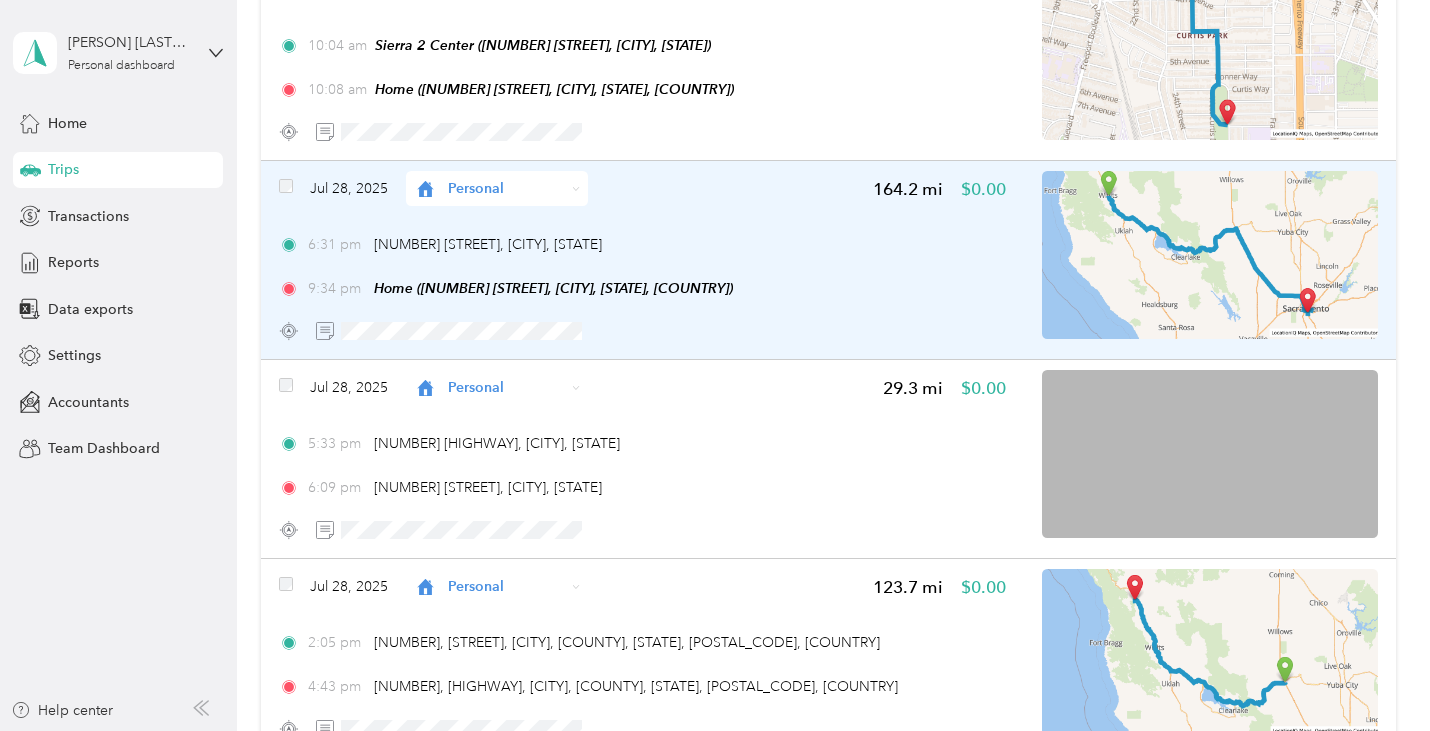 click on "[TIME] Home ([NUMBER] [STREET], [CITY], [STATE])" at bounding box center [642, 288] 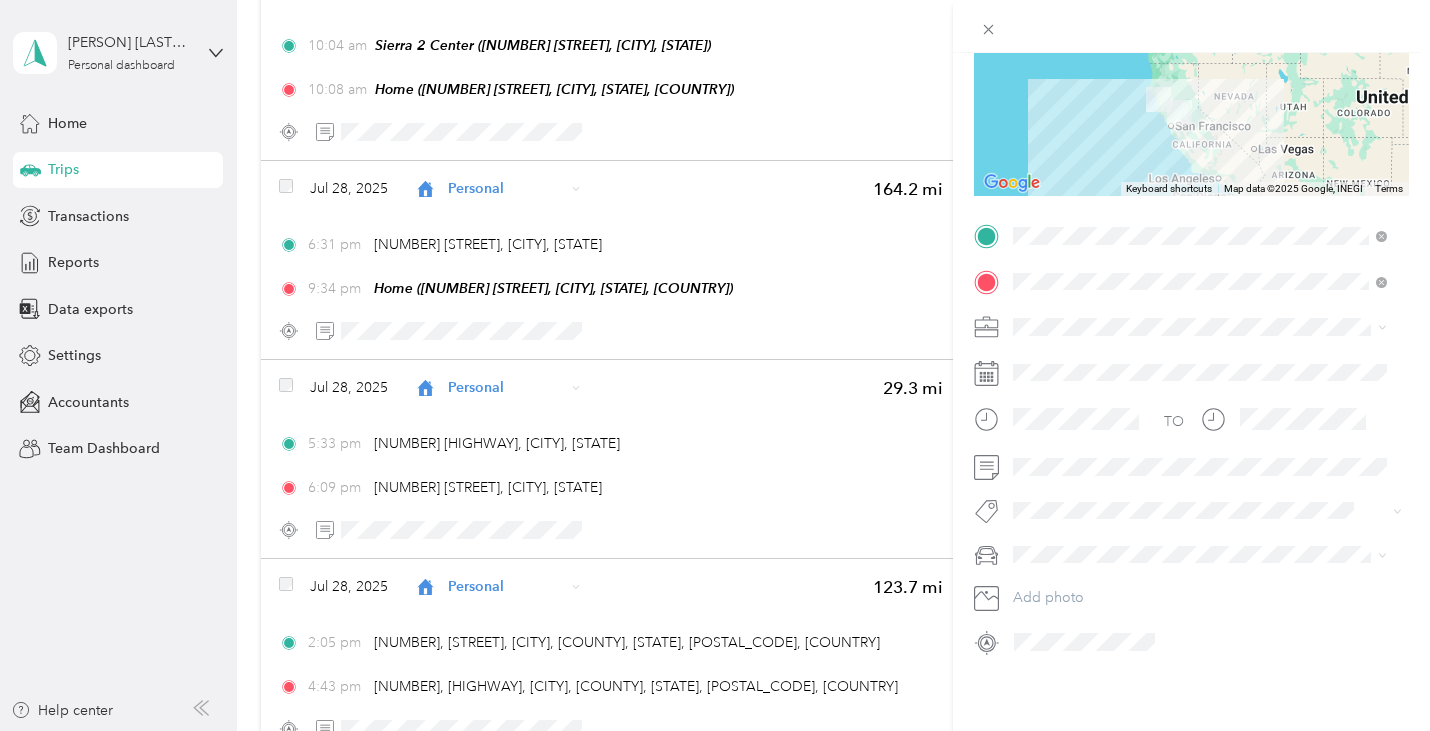 scroll, scrollTop: 0, scrollLeft: 0, axis: both 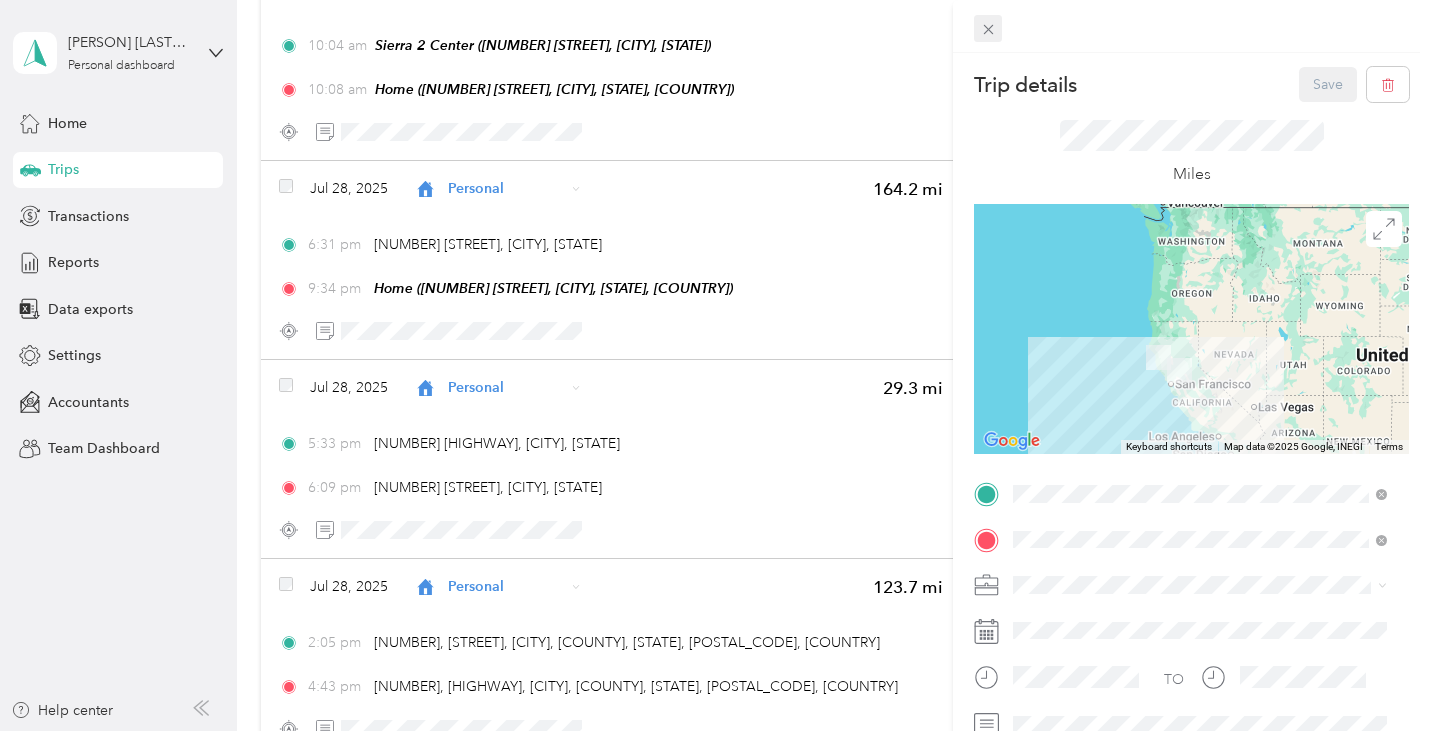 click 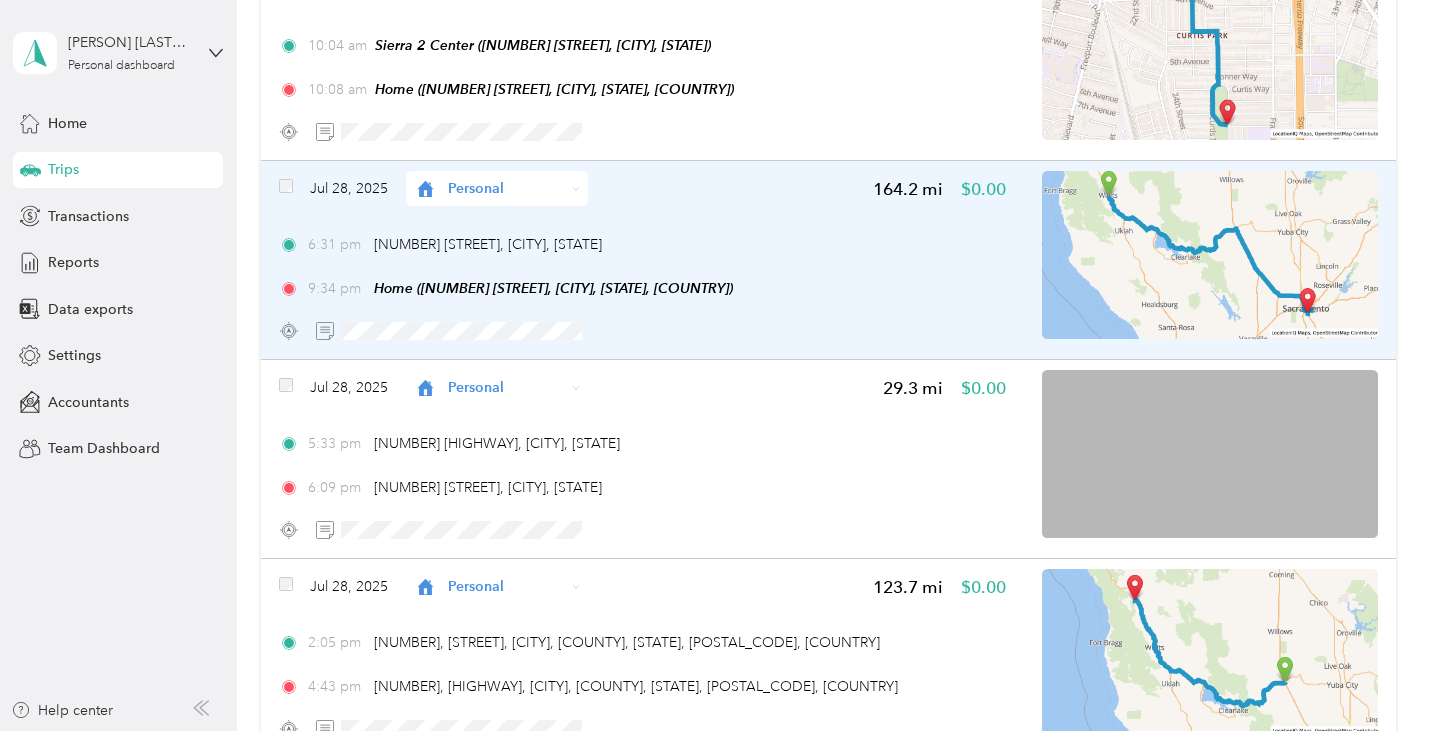 scroll, scrollTop: 0, scrollLeft: 0, axis: both 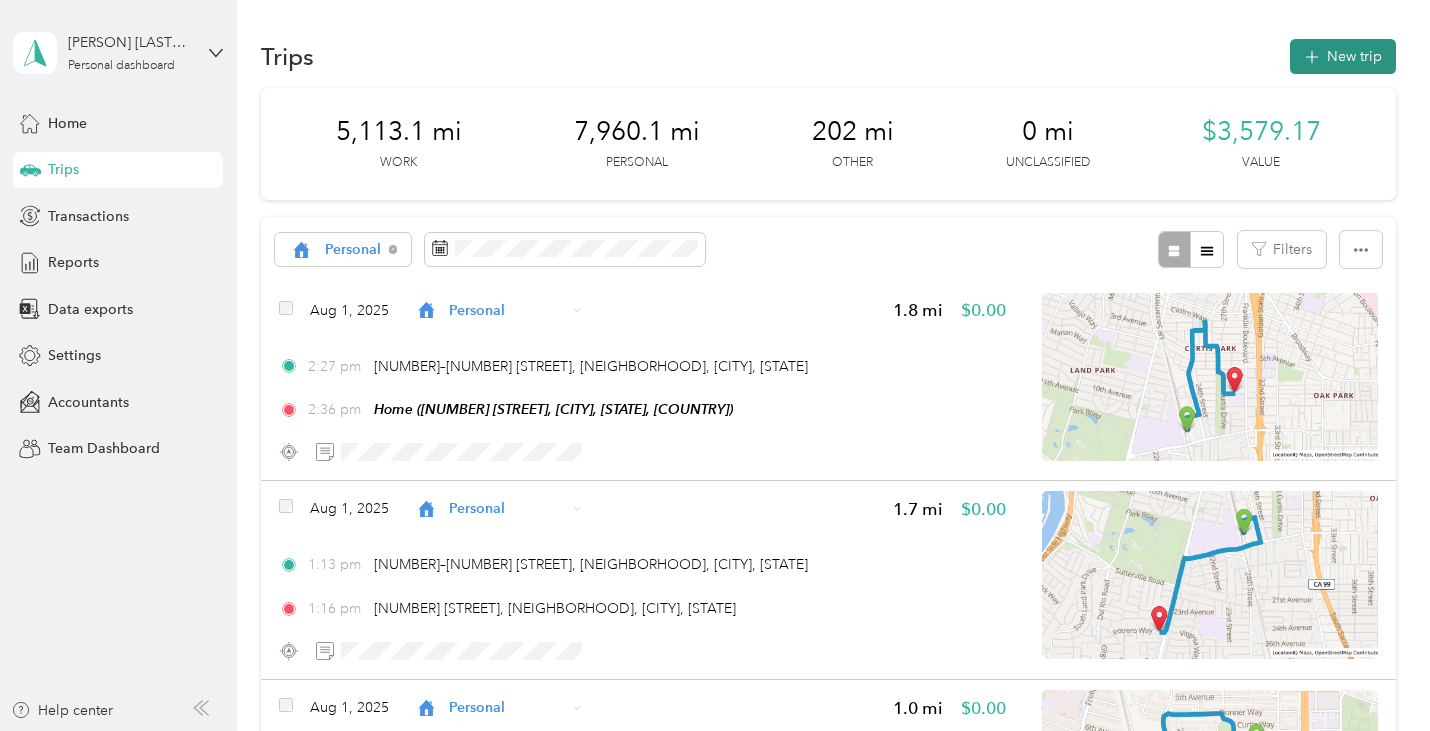 click 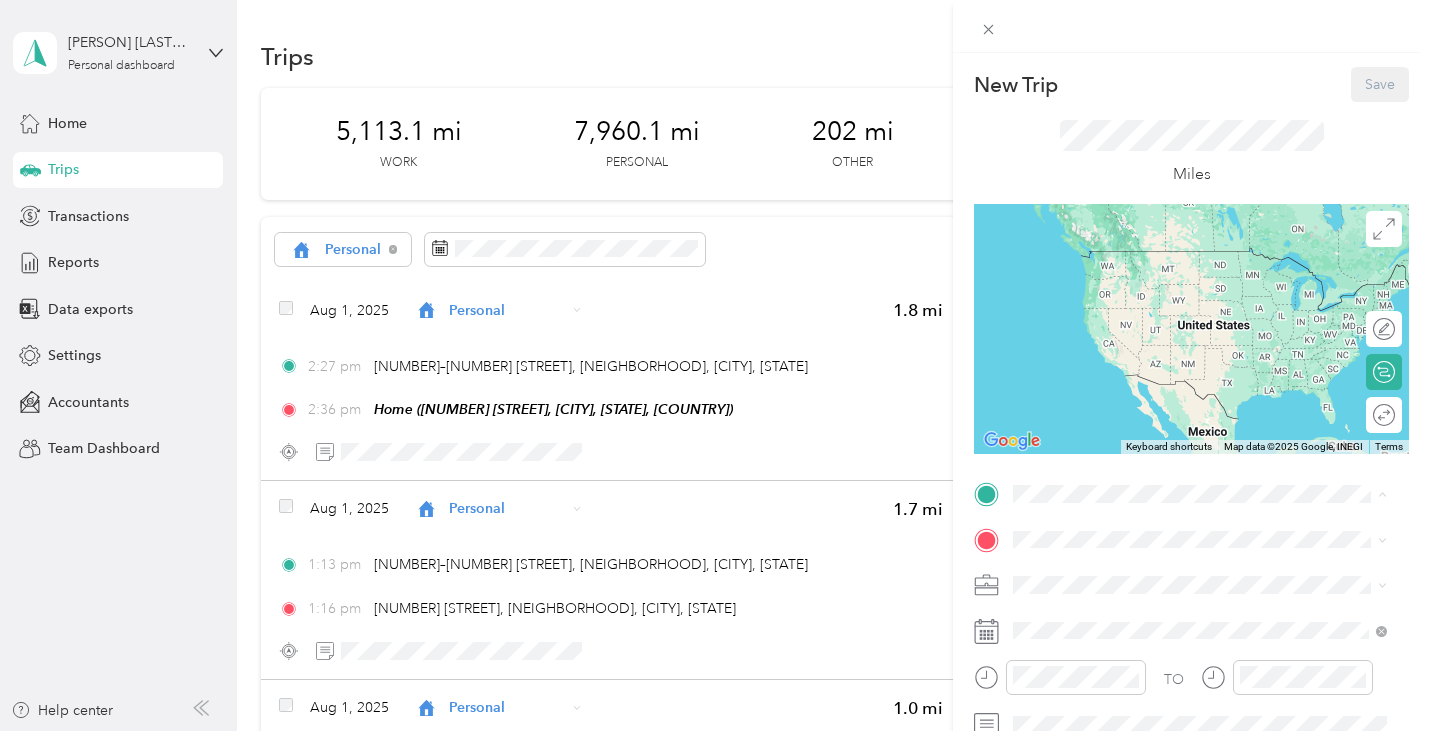 click on "Home [NUMBER] [STREET], [CITY], [STATE], [COUNTRY]" at bounding box center [1206, 270] 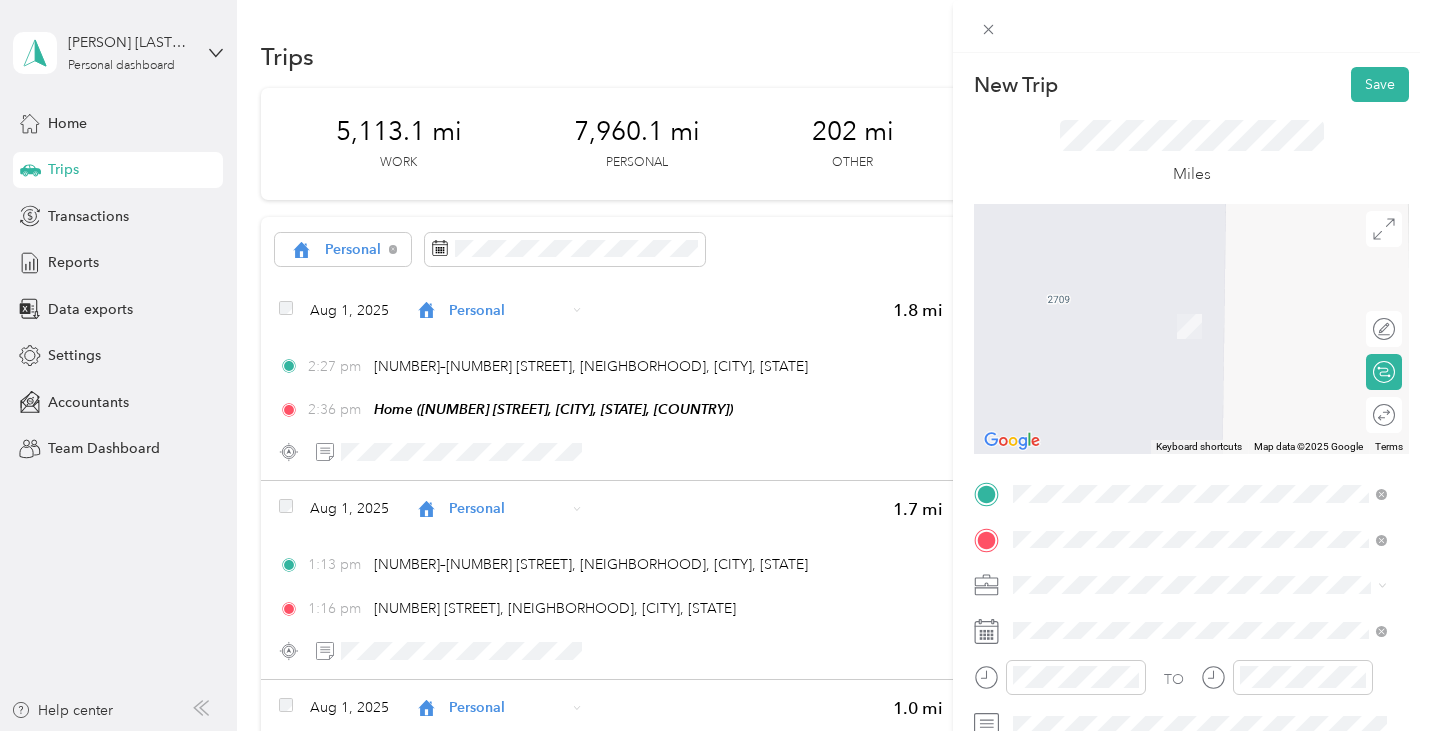 click on "New Trip Save This trip cannot be edited because it is either under review, approved, or paid. Contact your Team Manager to edit it. Miles To navigate the map with touch gestures double-tap and hold your finger on the map, then drag the map. ← Move left → Move right ↑ Move up ↓ Move down + Zoom in - Zoom out Home Jump left by 75% End Jump right by 75% Page Up Jump up by 75% Page Down Jump down by 75% Keyboard shortcuts Map Data Map data ©2025 Google Map data ©2025 Google 2 m  Click to toggle between metric and imperial units Terms Report a map error Edit route Calculate route Round trip TO Add photo" at bounding box center [1191, 491] 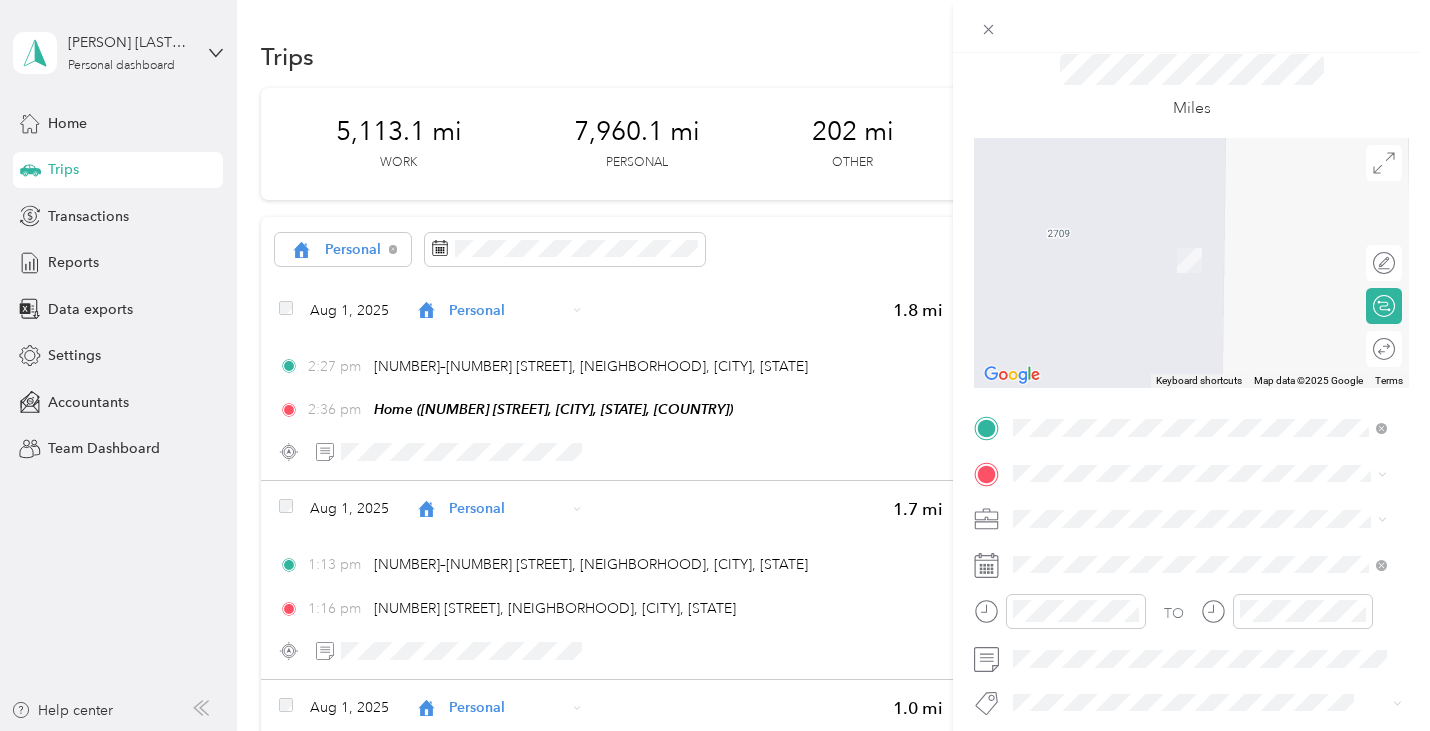 scroll, scrollTop: 67, scrollLeft: 0, axis: vertical 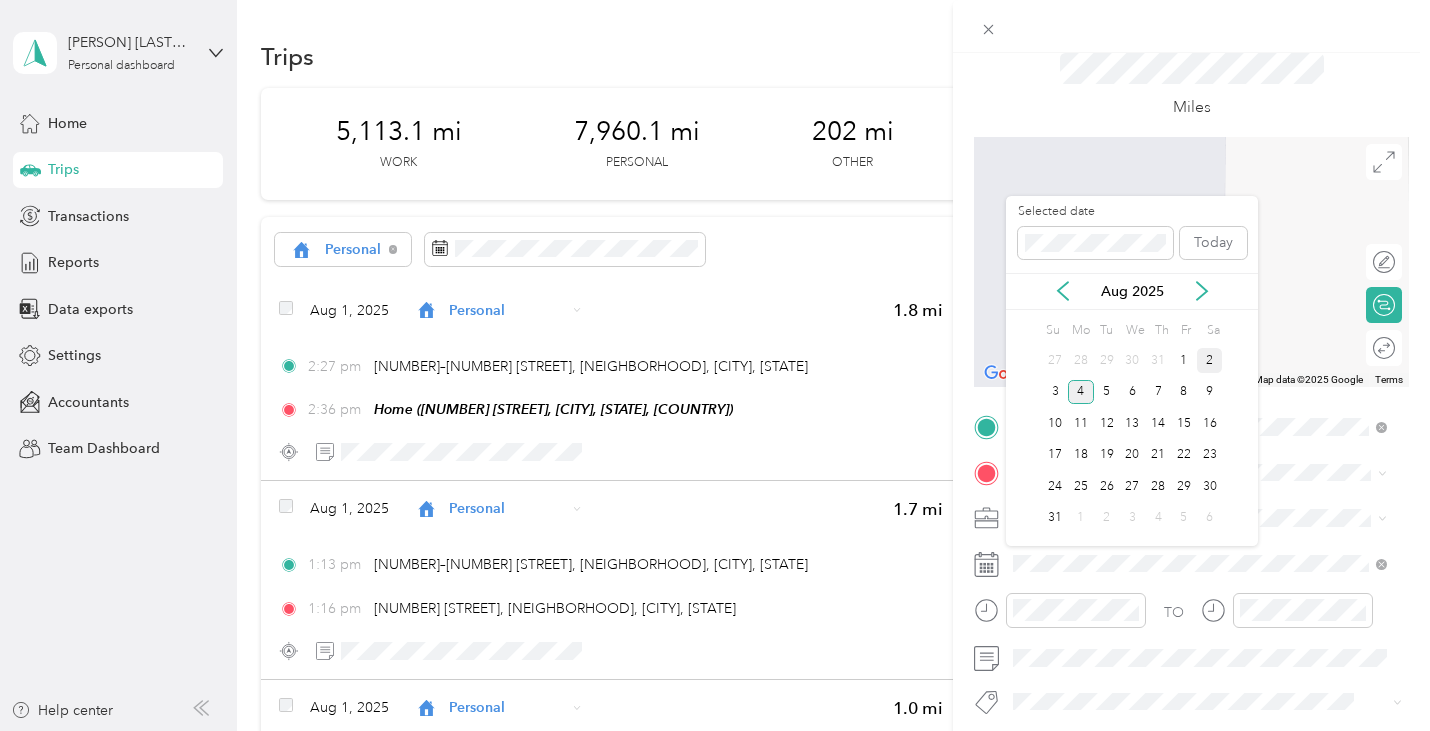 click on "2" at bounding box center (1210, 360) 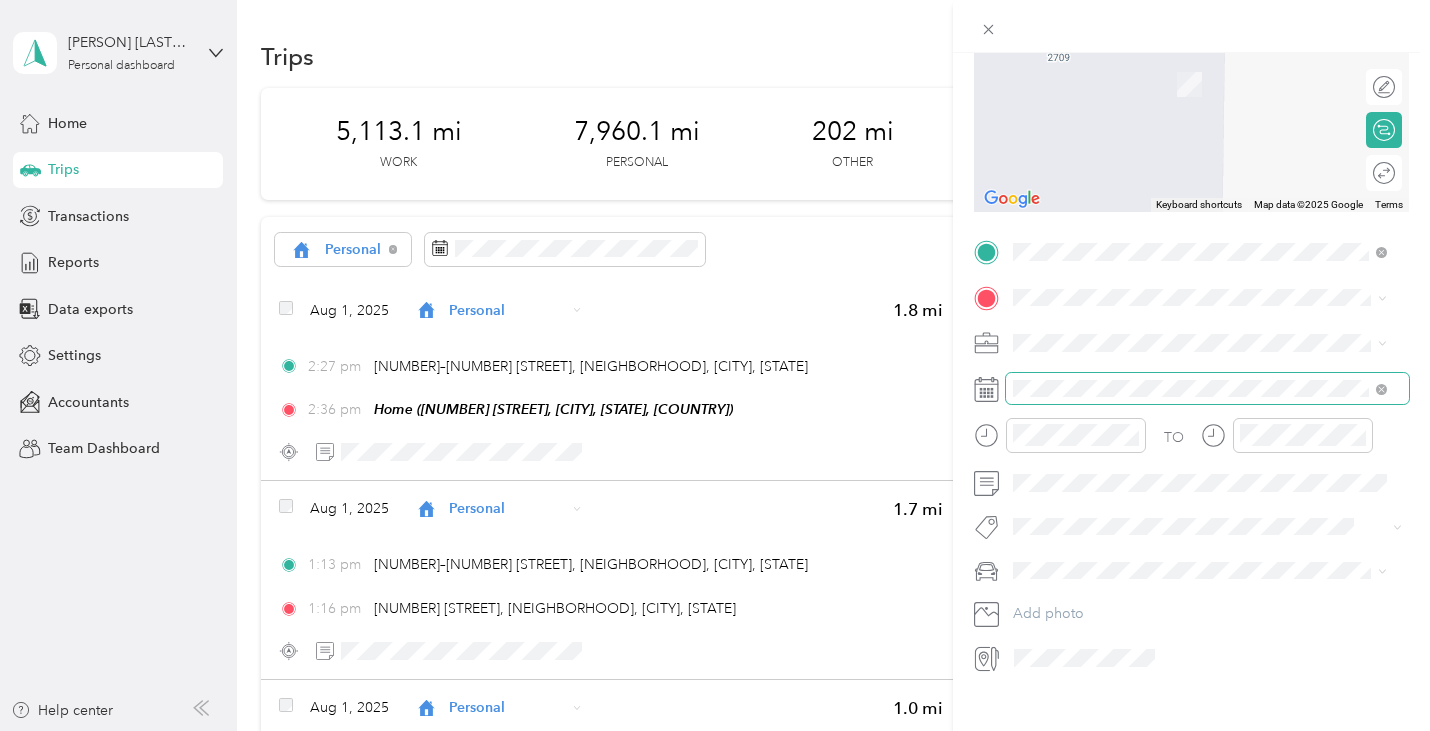 scroll, scrollTop: 273, scrollLeft: 0, axis: vertical 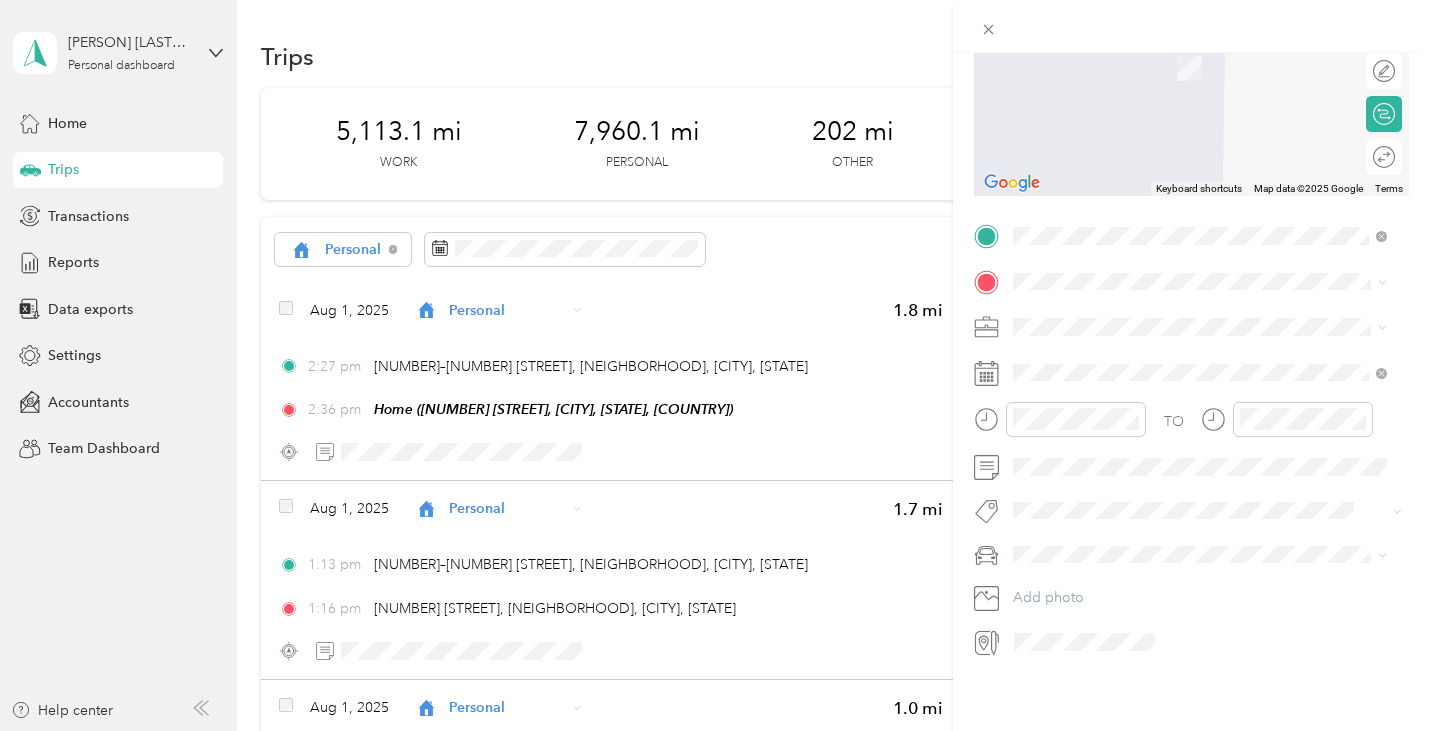 click 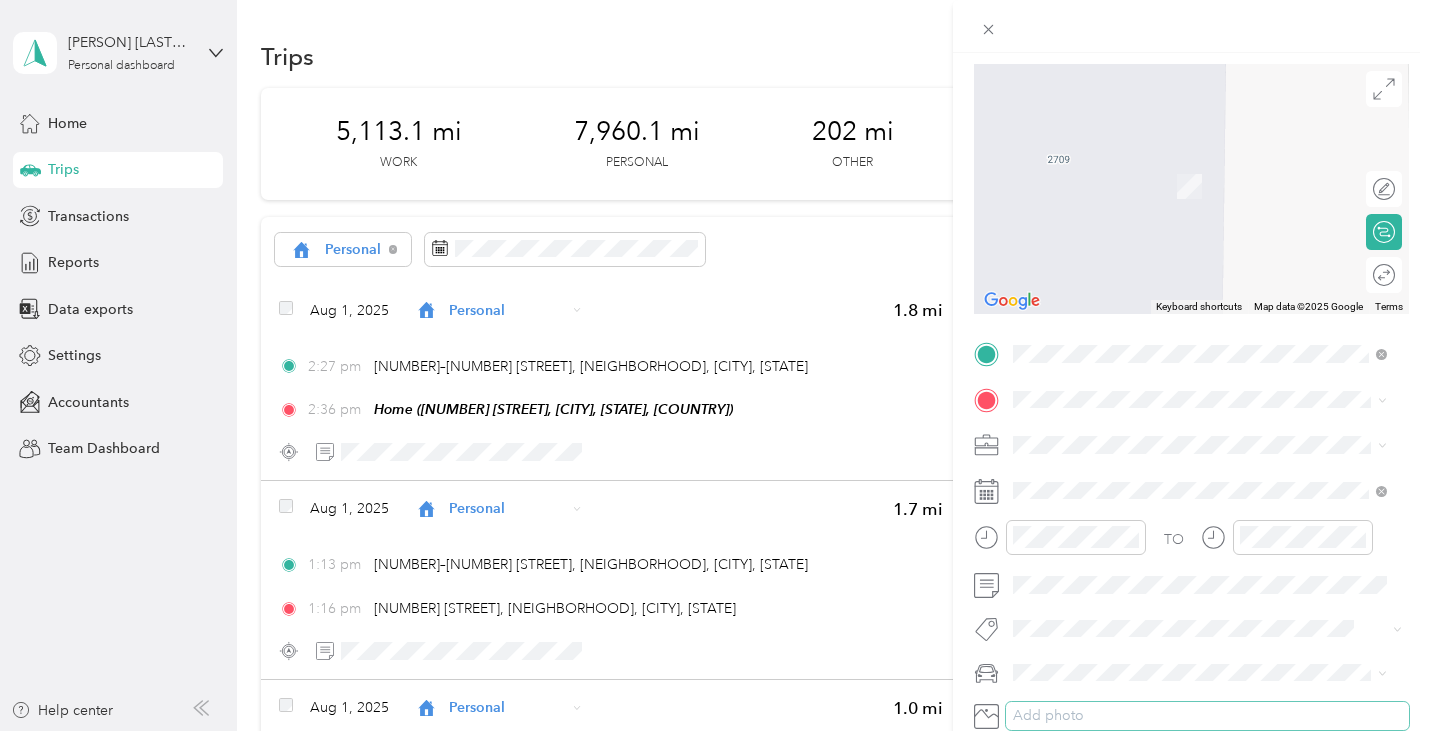 scroll, scrollTop: 141, scrollLeft: 0, axis: vertical 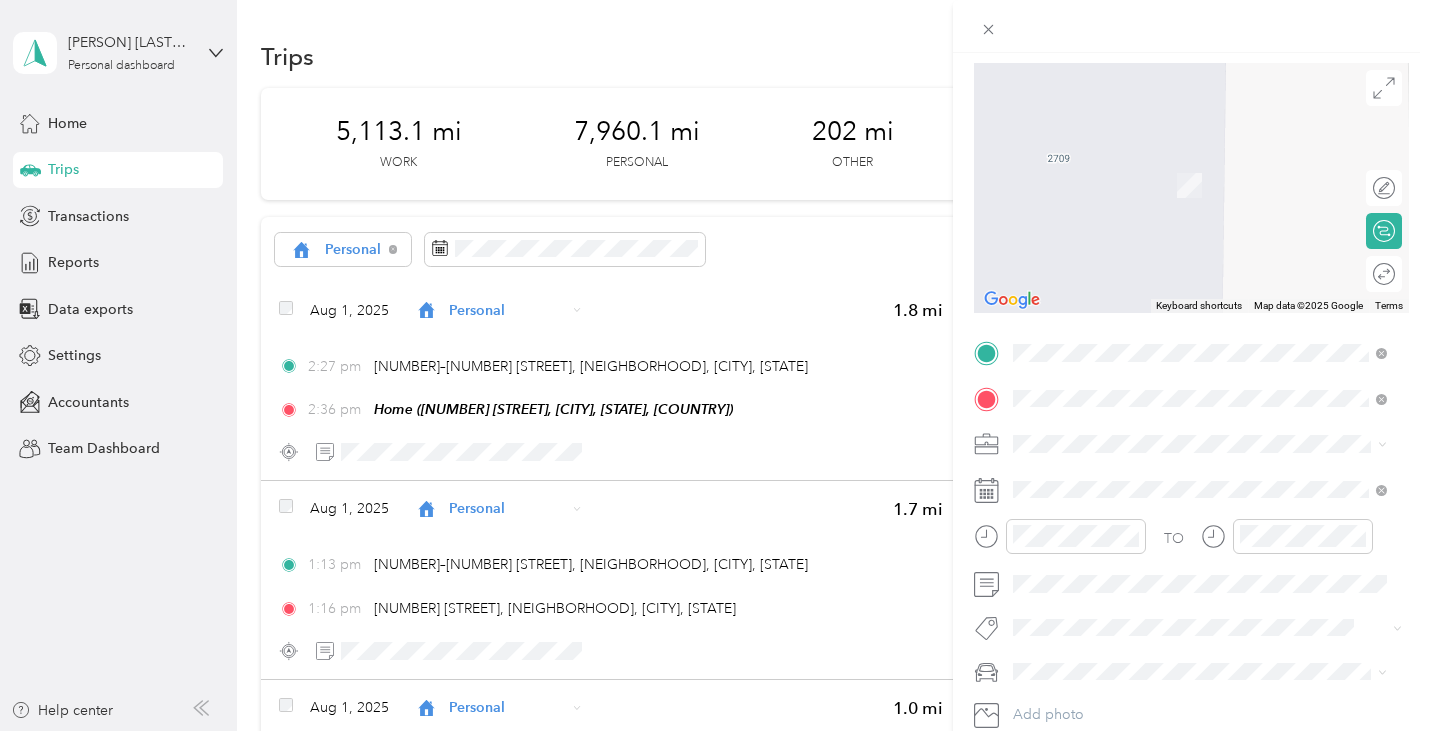 click on "Laytonville
[STATE], [COUNTRY]" at bounding box center [1116, 479] 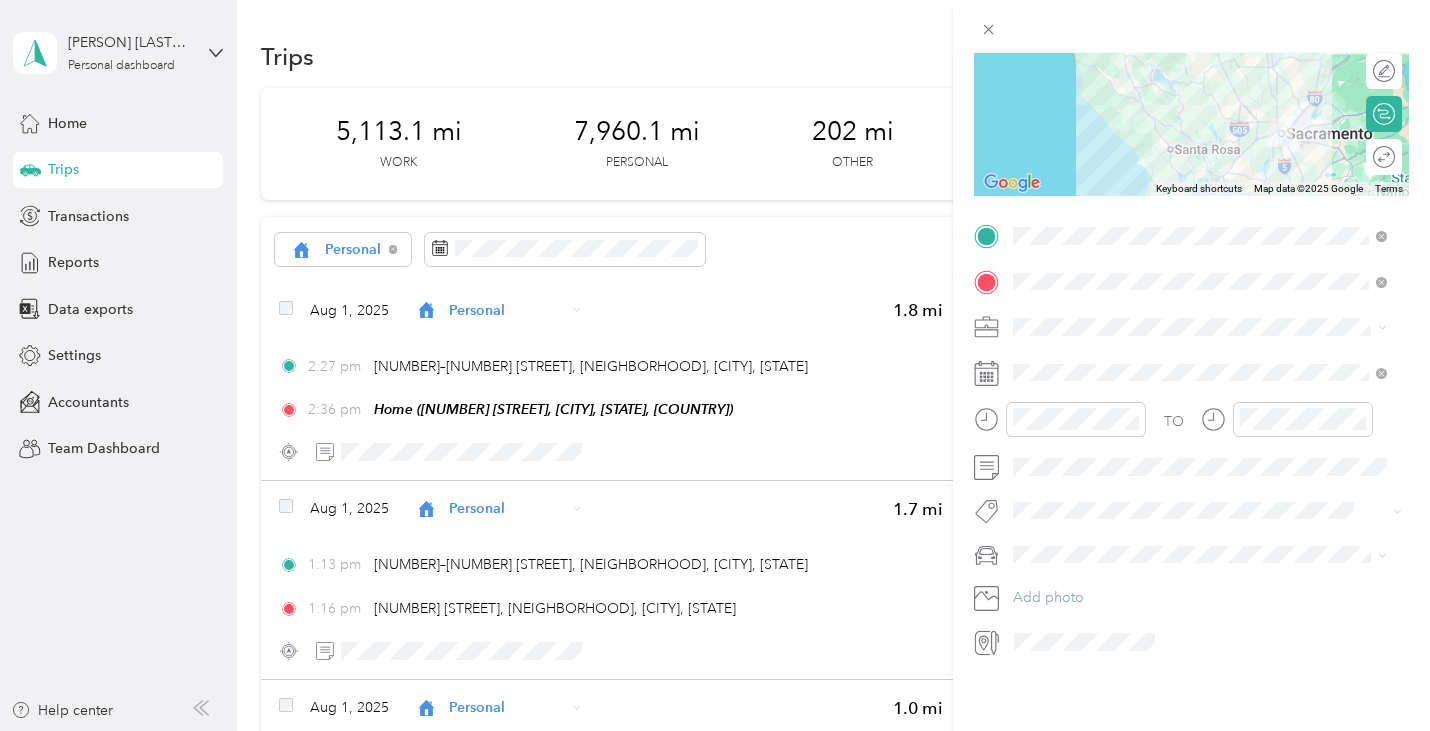 scroll, scrollTop: 0, scrollLeft: 0, axis: both 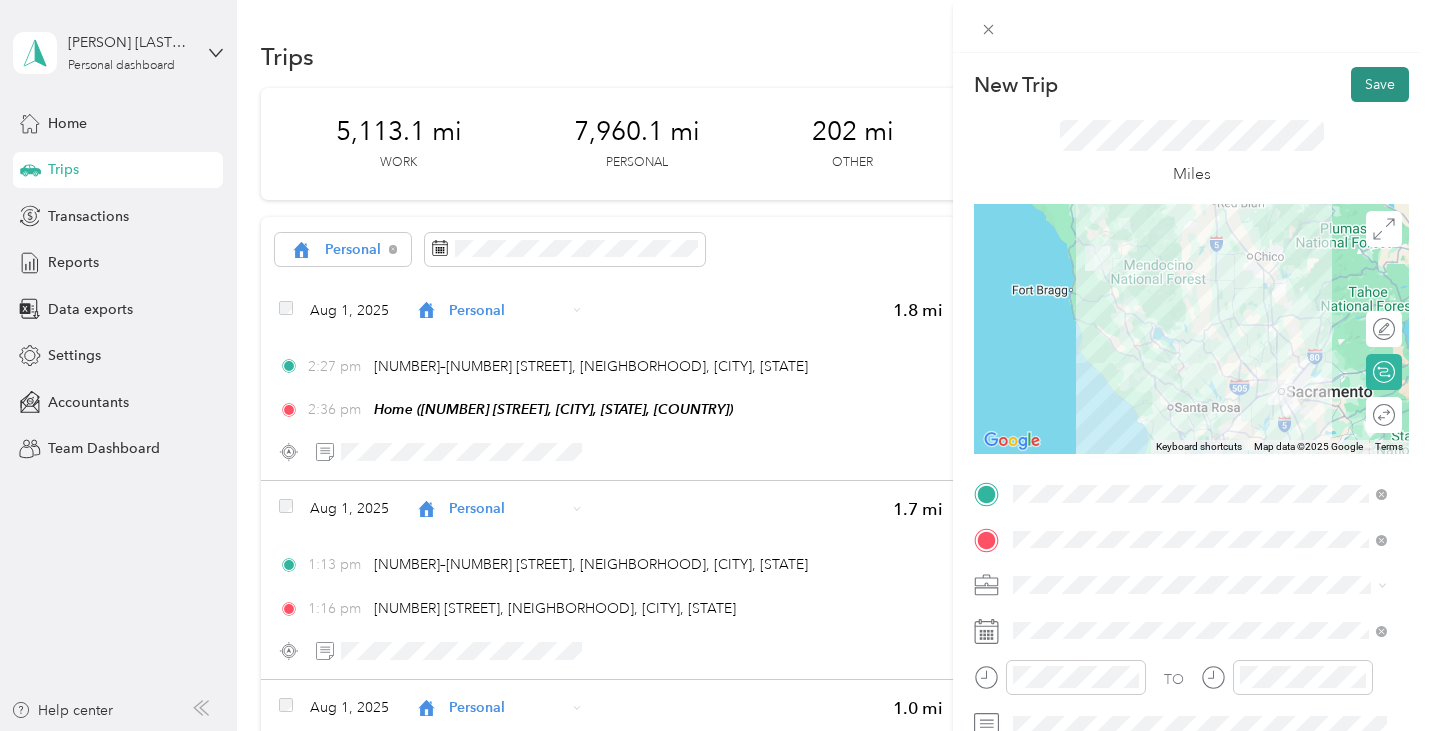 click on "Save" at bounding box center (1380, 84) 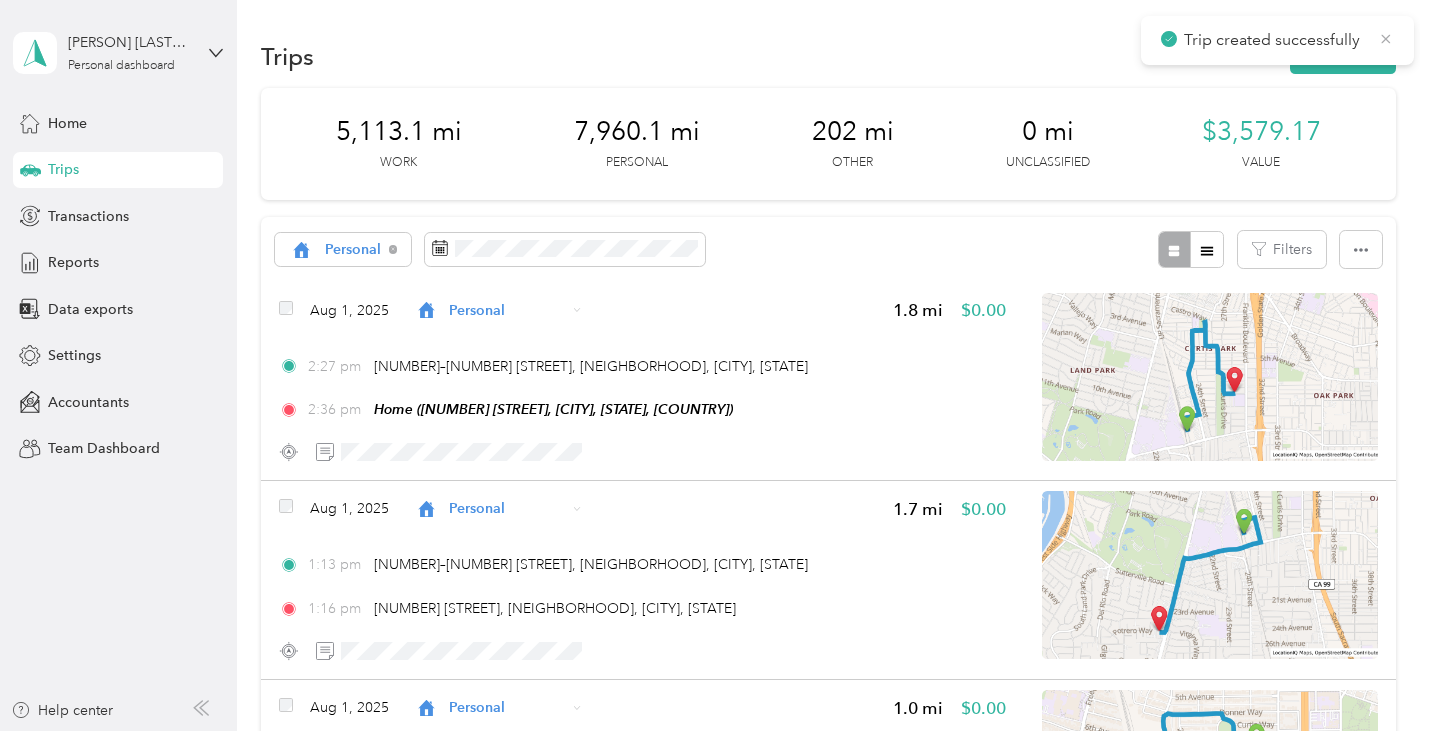 click 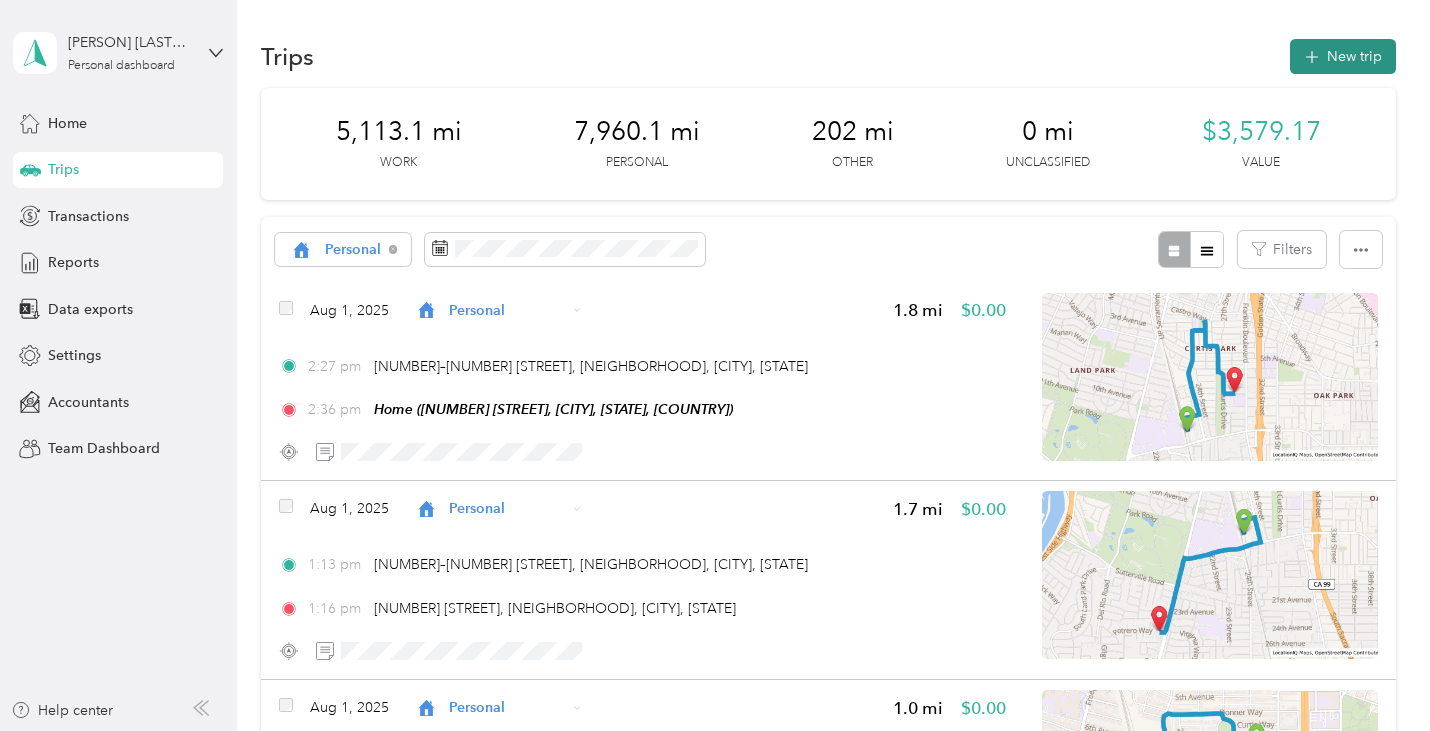 click on "New trip" at bounding box center (1343, 56) 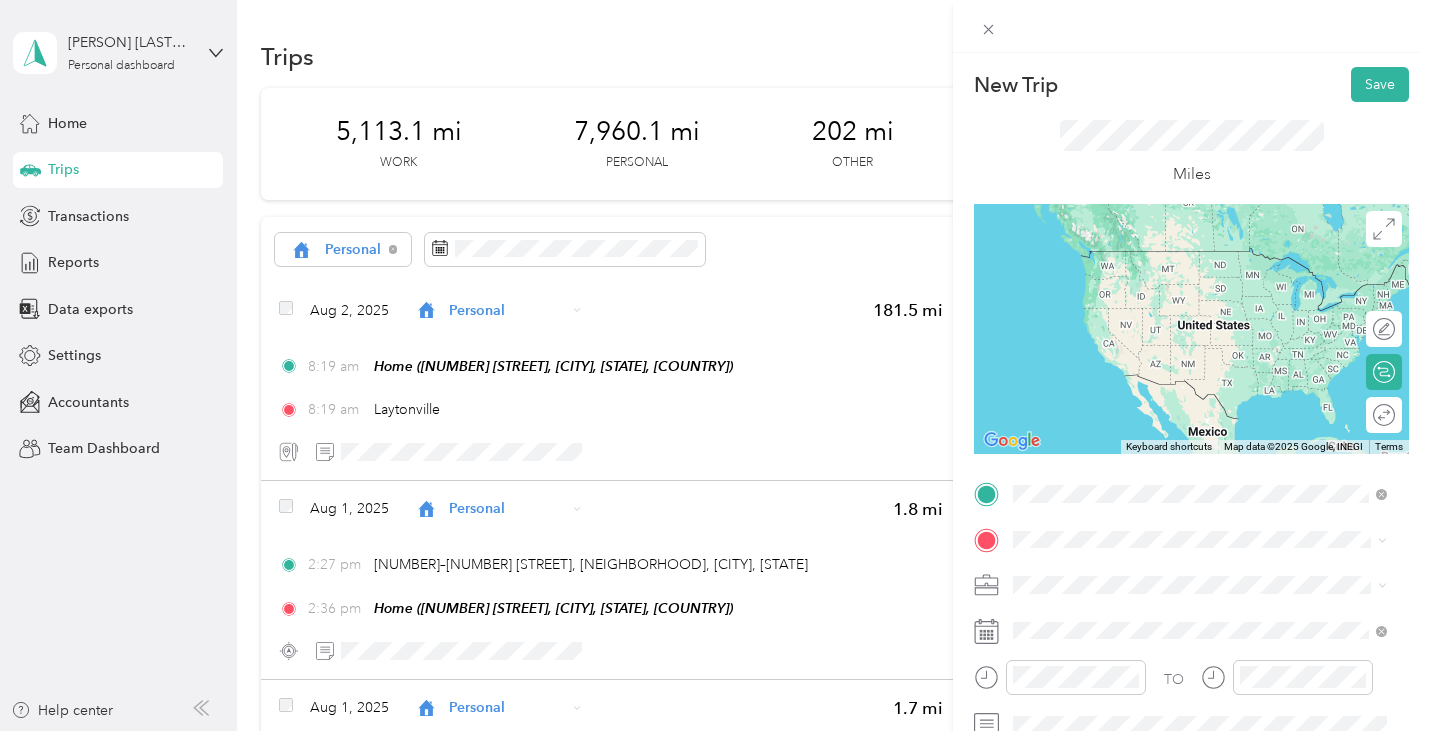 click on "Laytonville
[STATE], [COUNTRY]" at bounding box center [1116, 259] 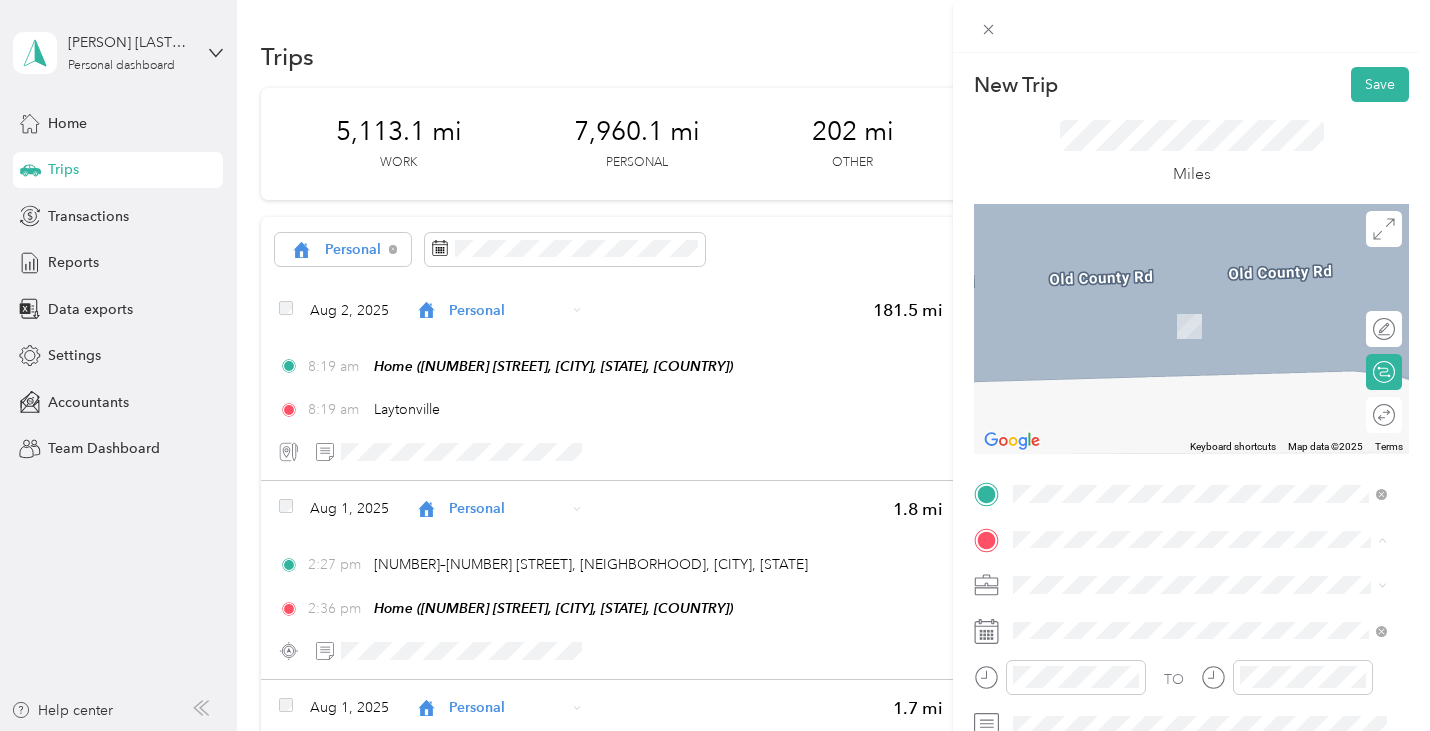 click on "[NUMBER] [STREET], [CITY], [STATE], [COUNTRY]" at bounding box center (1206, 325) 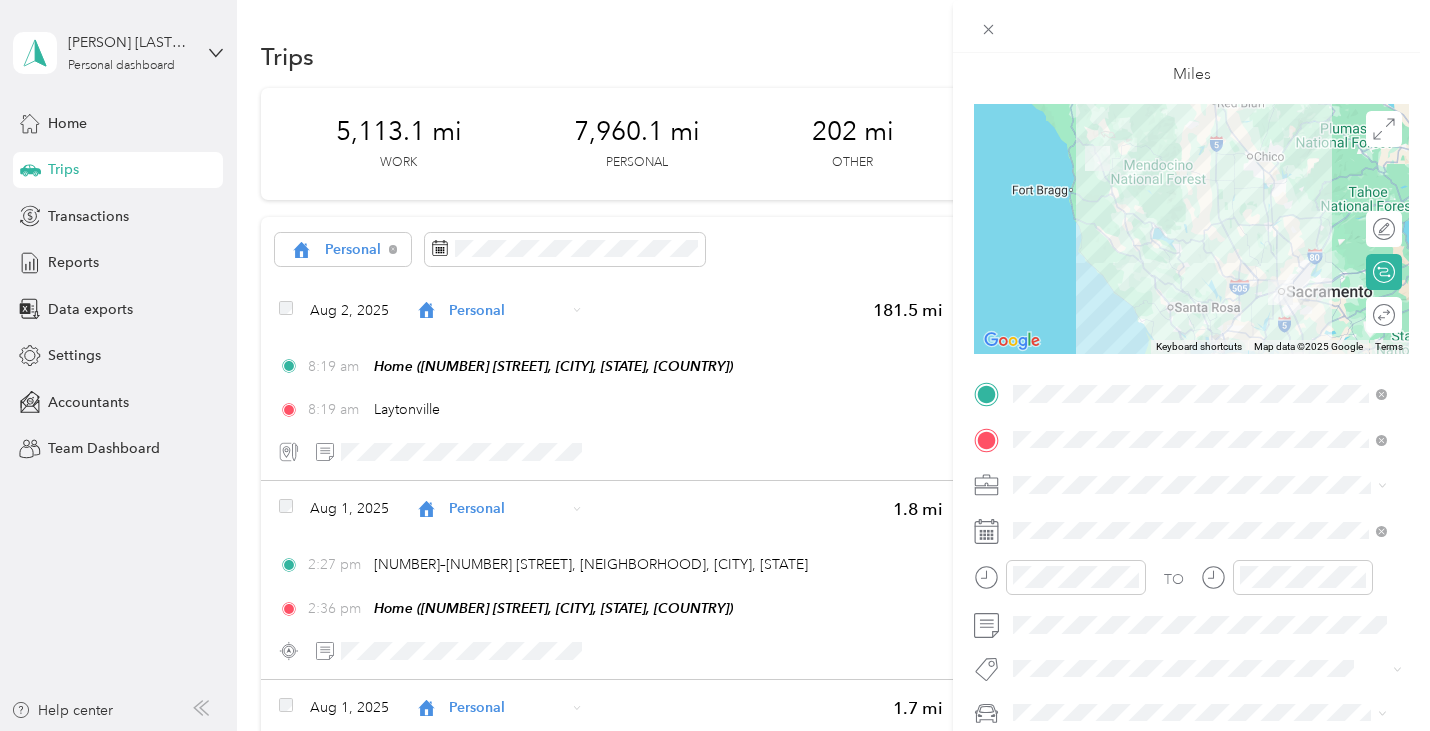 scroll, scrollTop: 114, scrollLeft: 0, axis: vertical 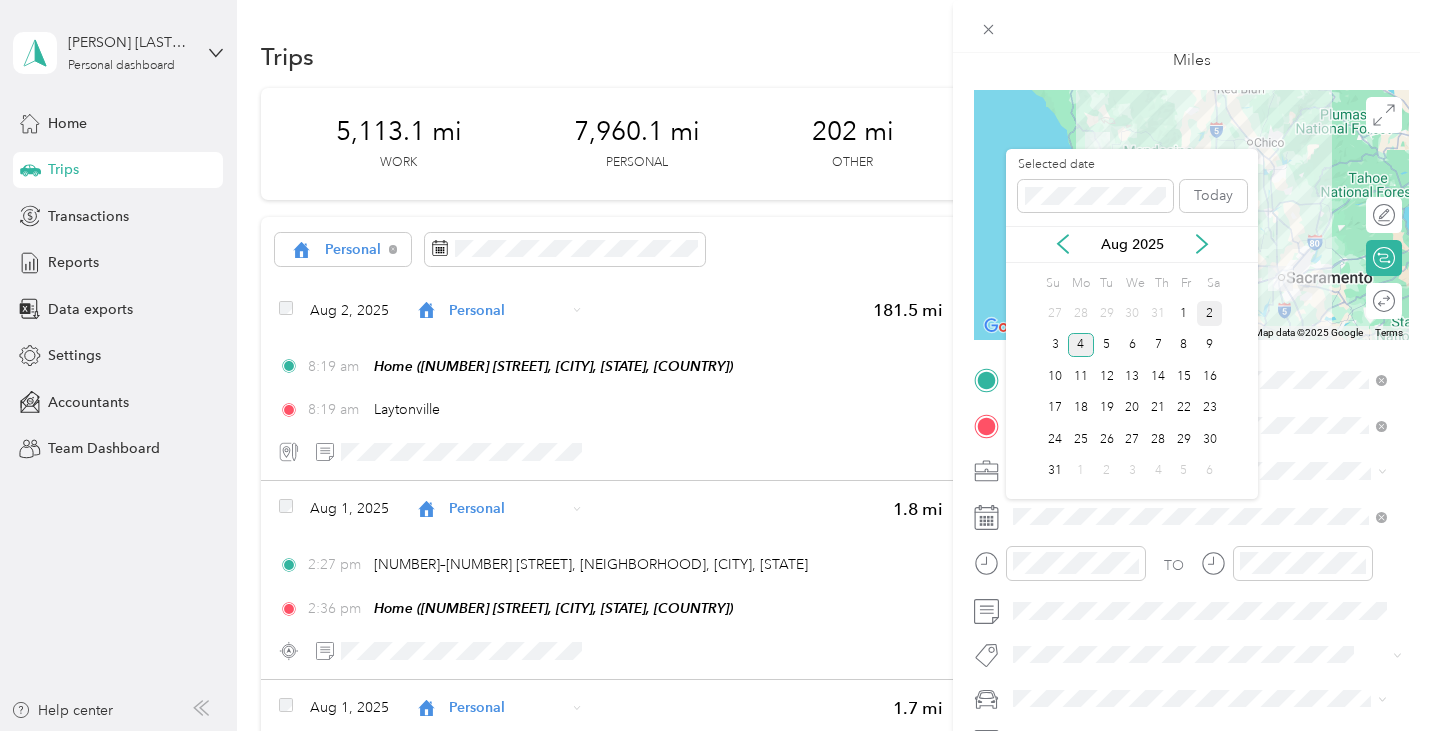 click on "2" at bounding box center [1210, 313] 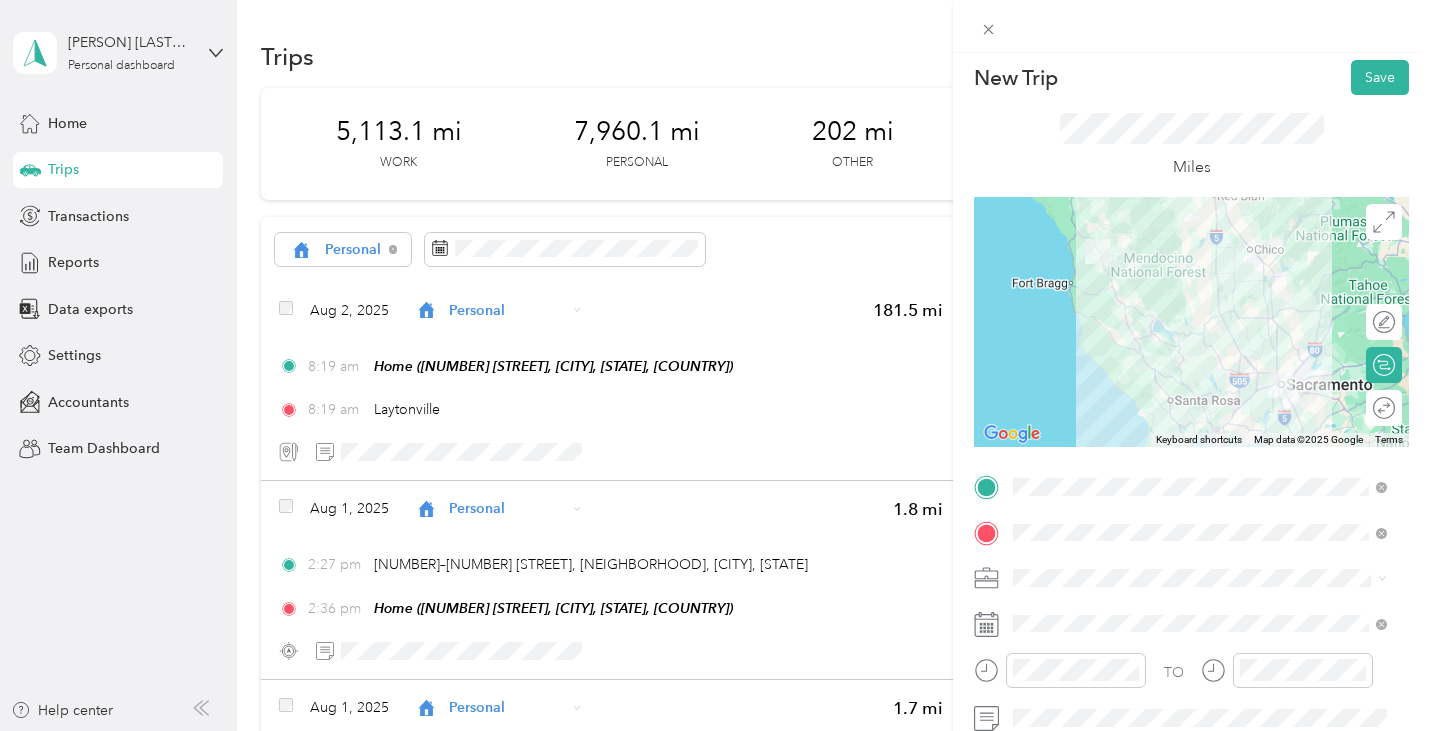 scroll, scrollTop: 0, scrollLeft: 0, axis: both 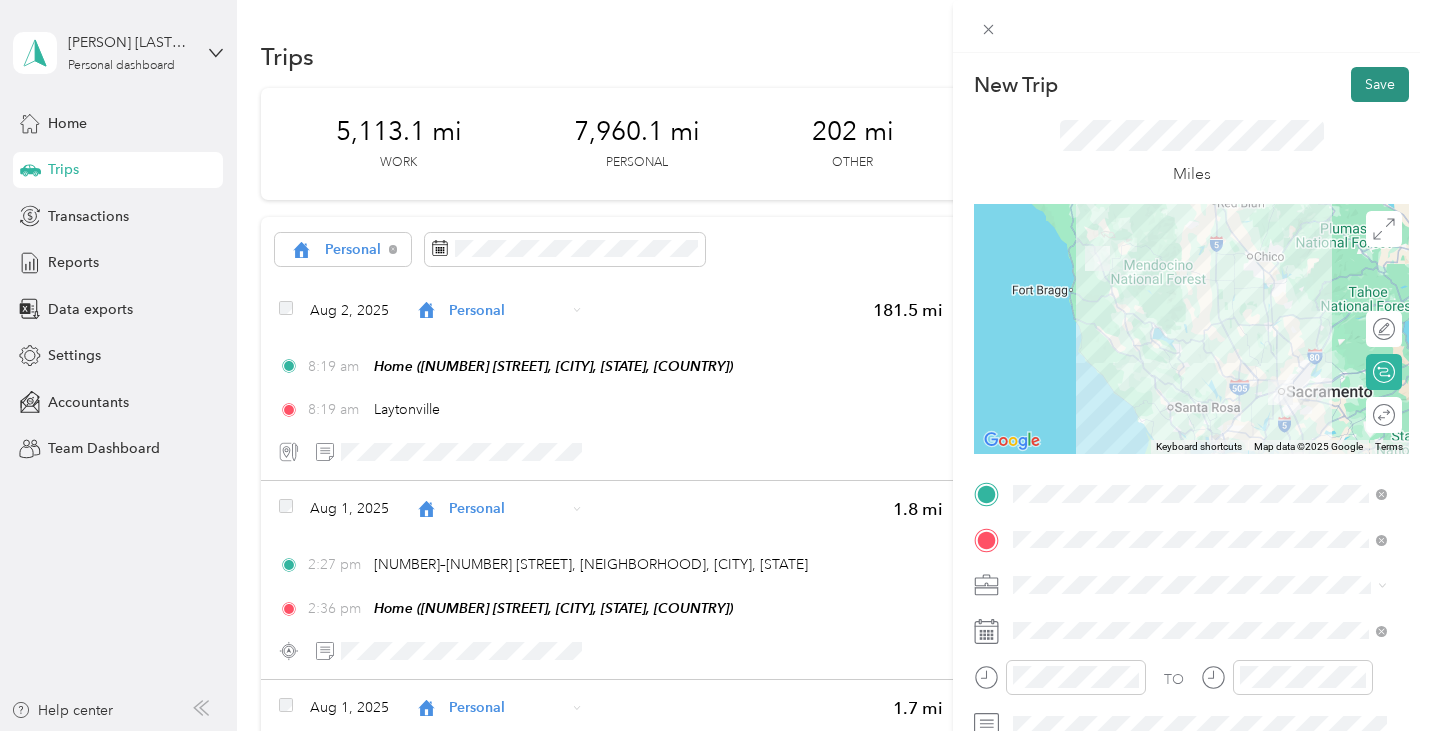 click on "Save" at bounding box center [1380, 84] 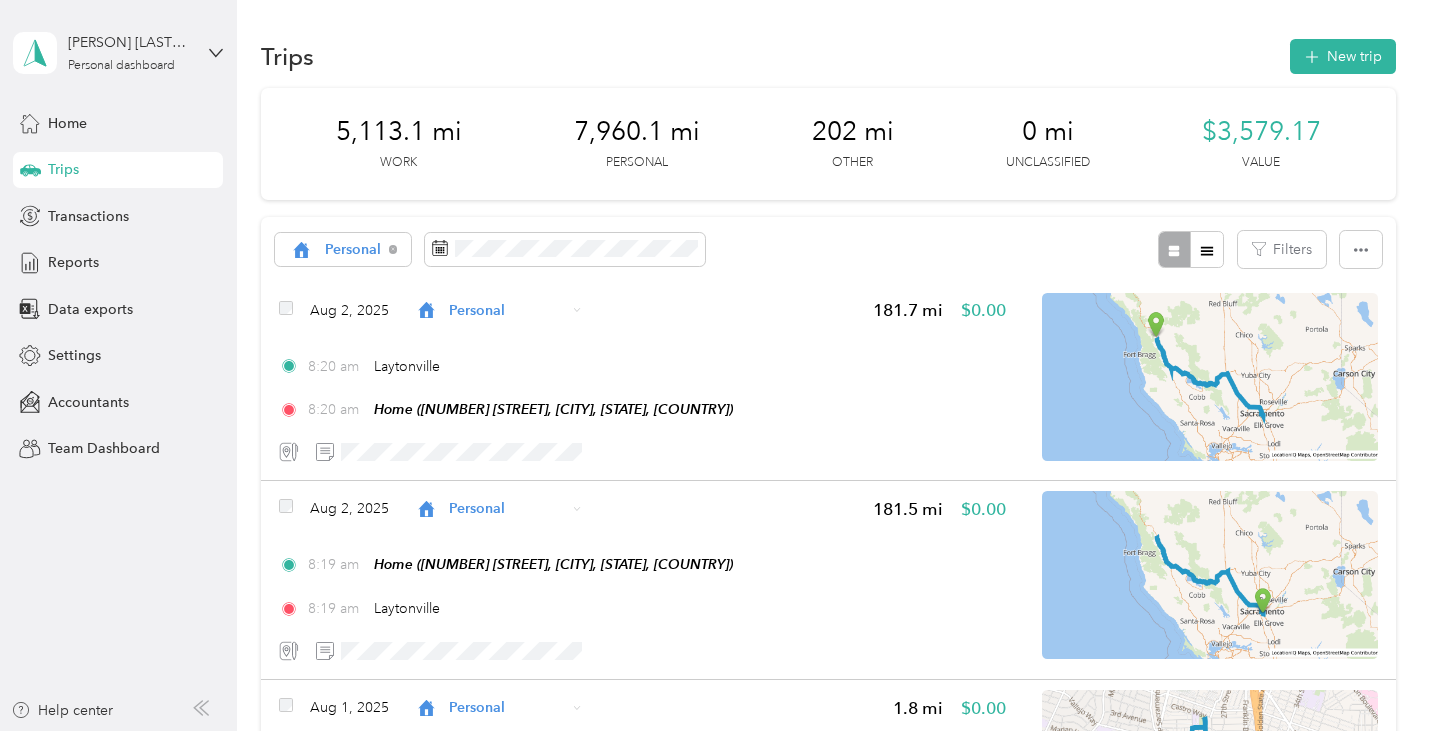 click on "Trips" at bounding box center [118, 170] 